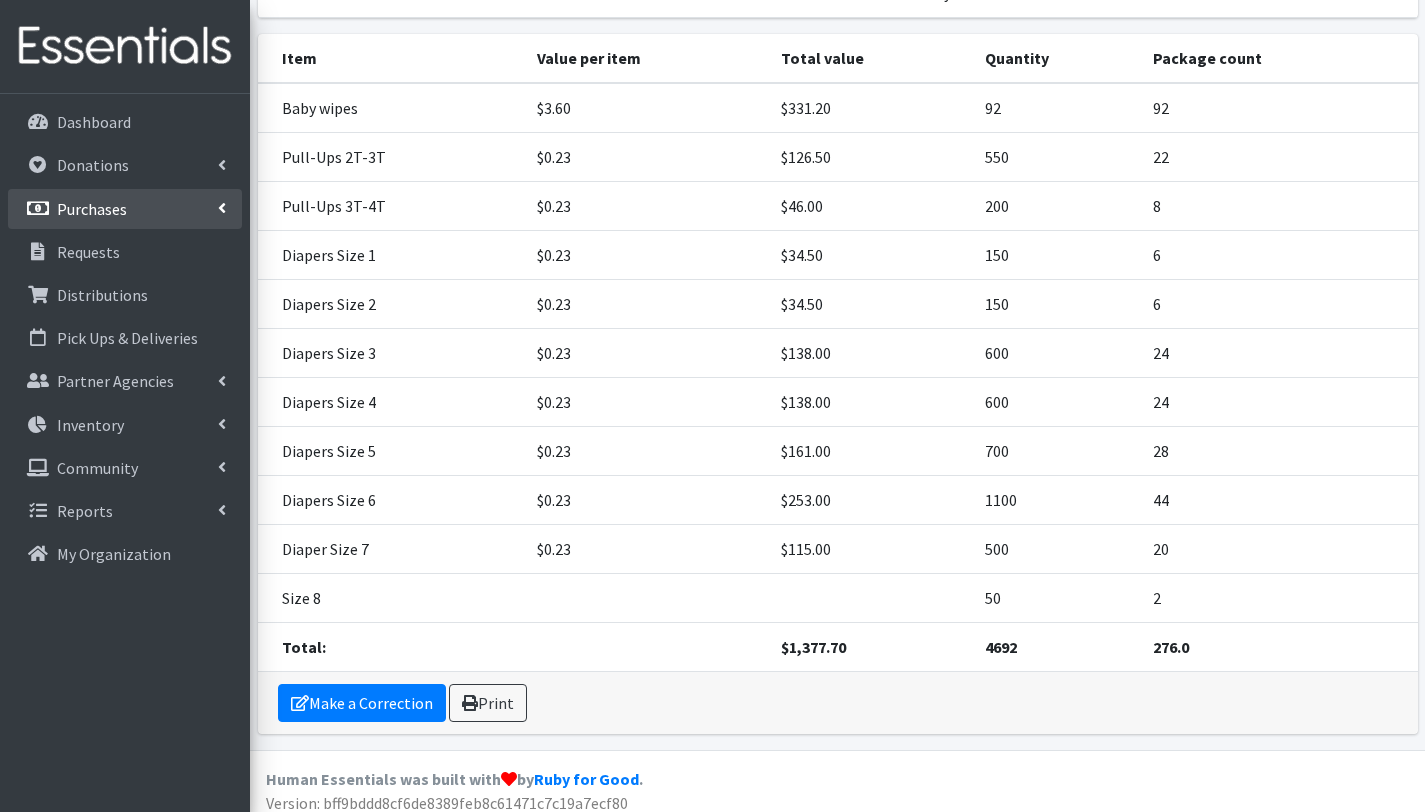 scroll, scrollTop: 354, scrollLeft: 0, axis: vertical 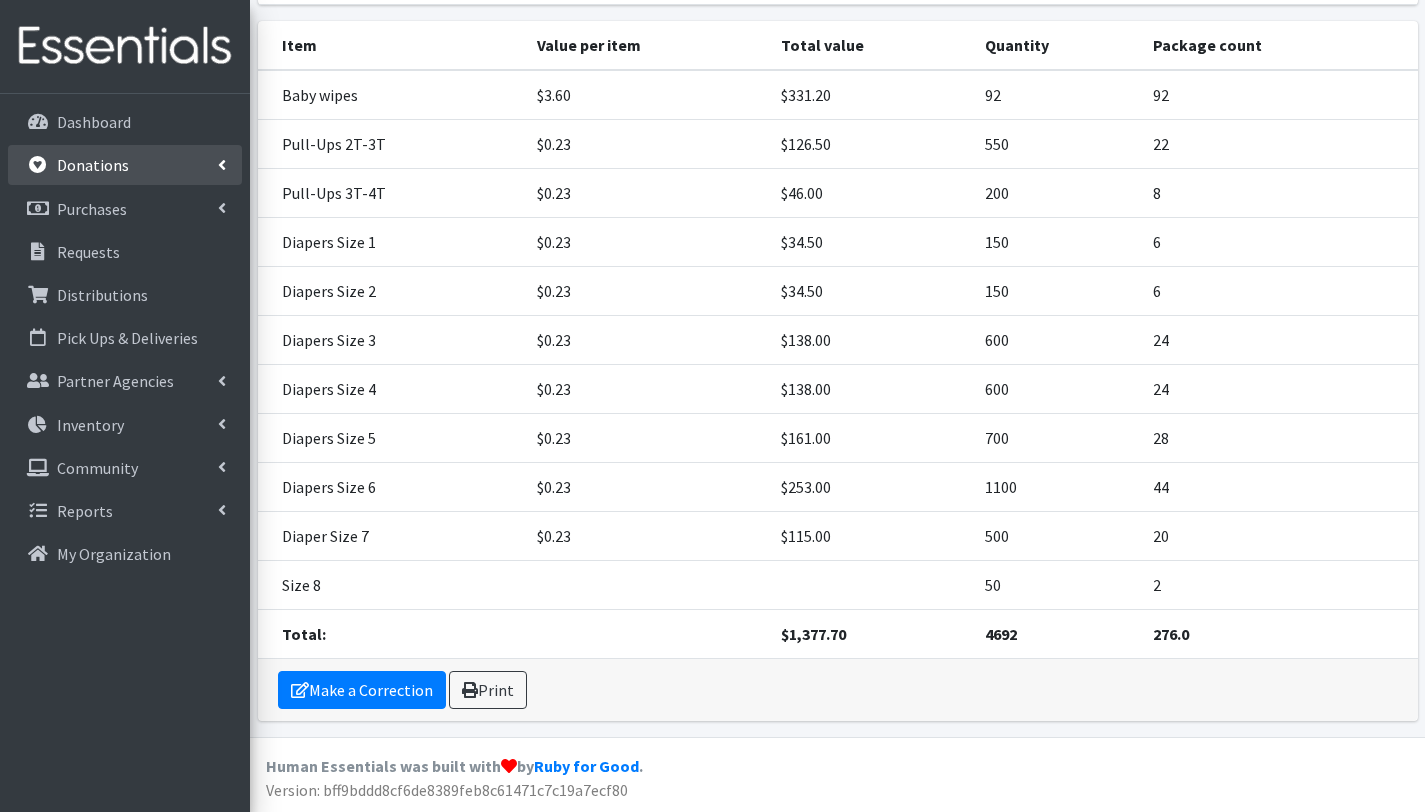 click on "Donations" at bounding box center (125, 165) 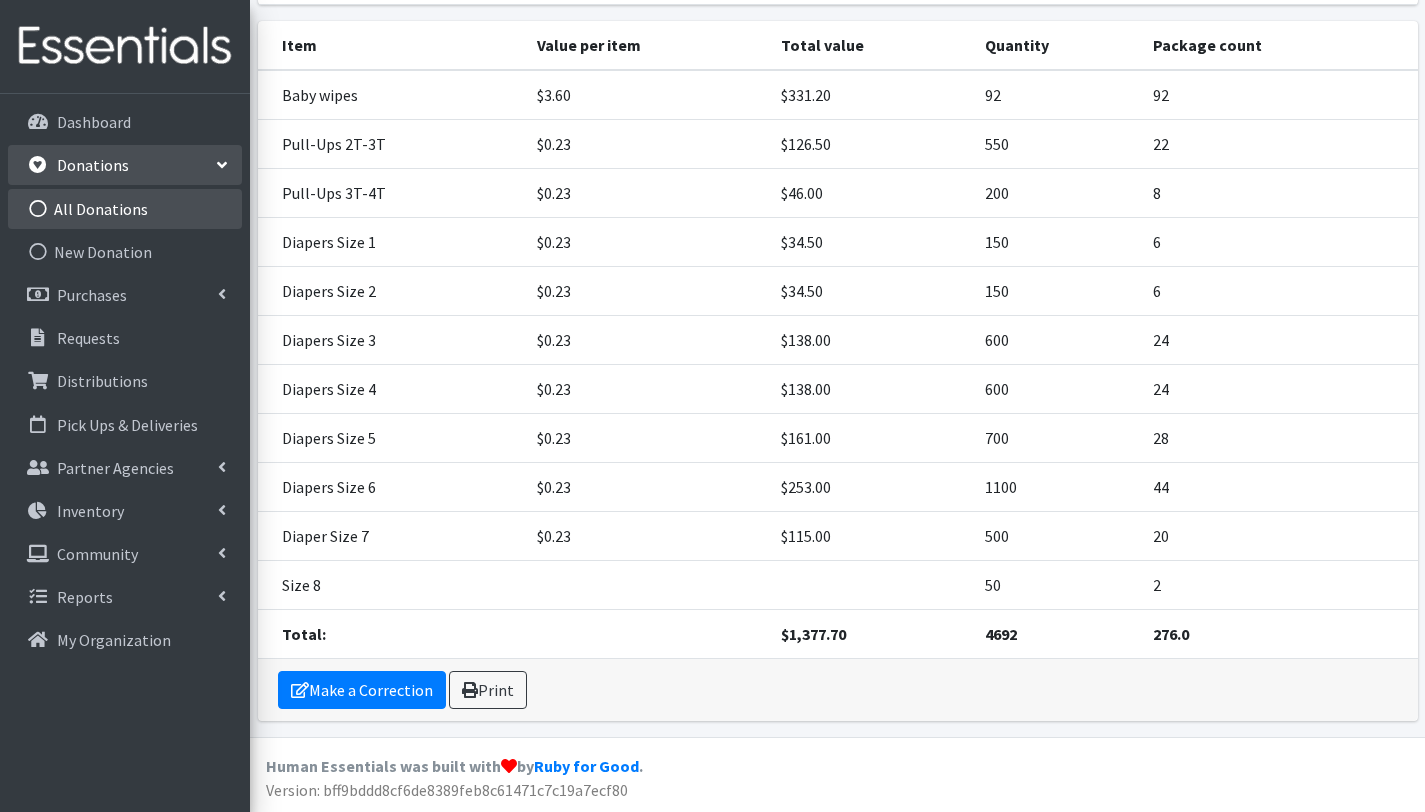 click on "All Donations" at bounding box center (125, 209) 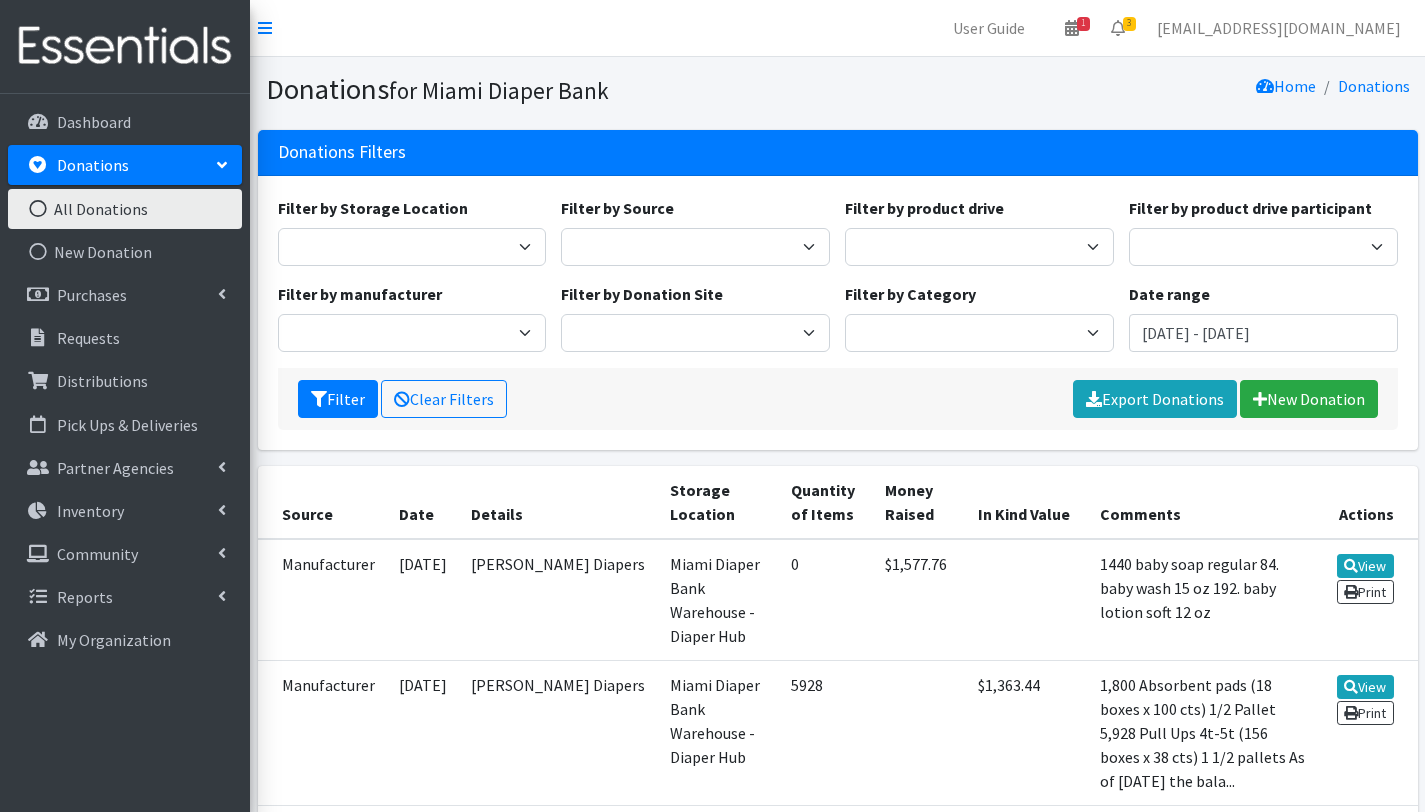 scroll, scrollTop: 0, scrollLeft: 0, axis: both 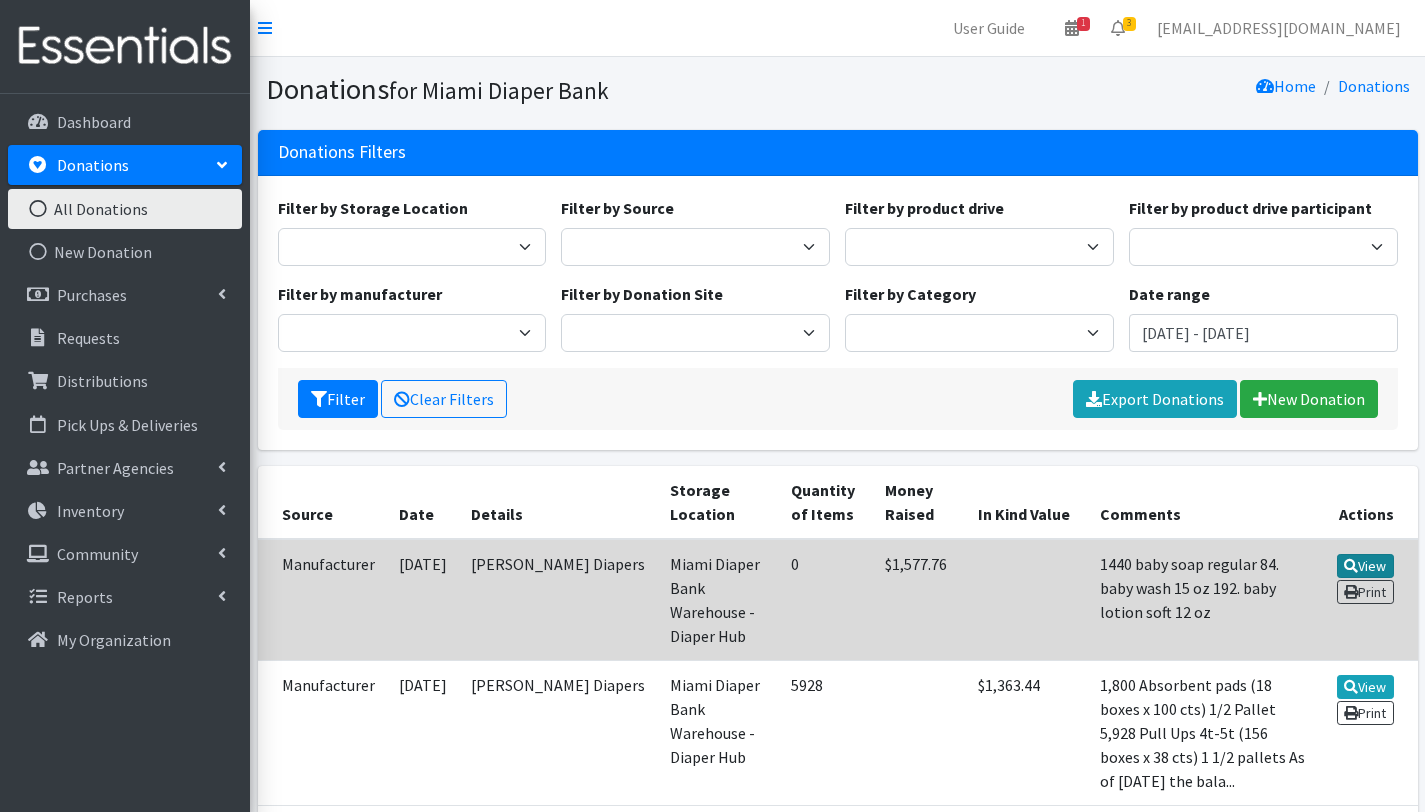 click on "View" at bounding box center (1365, 566) 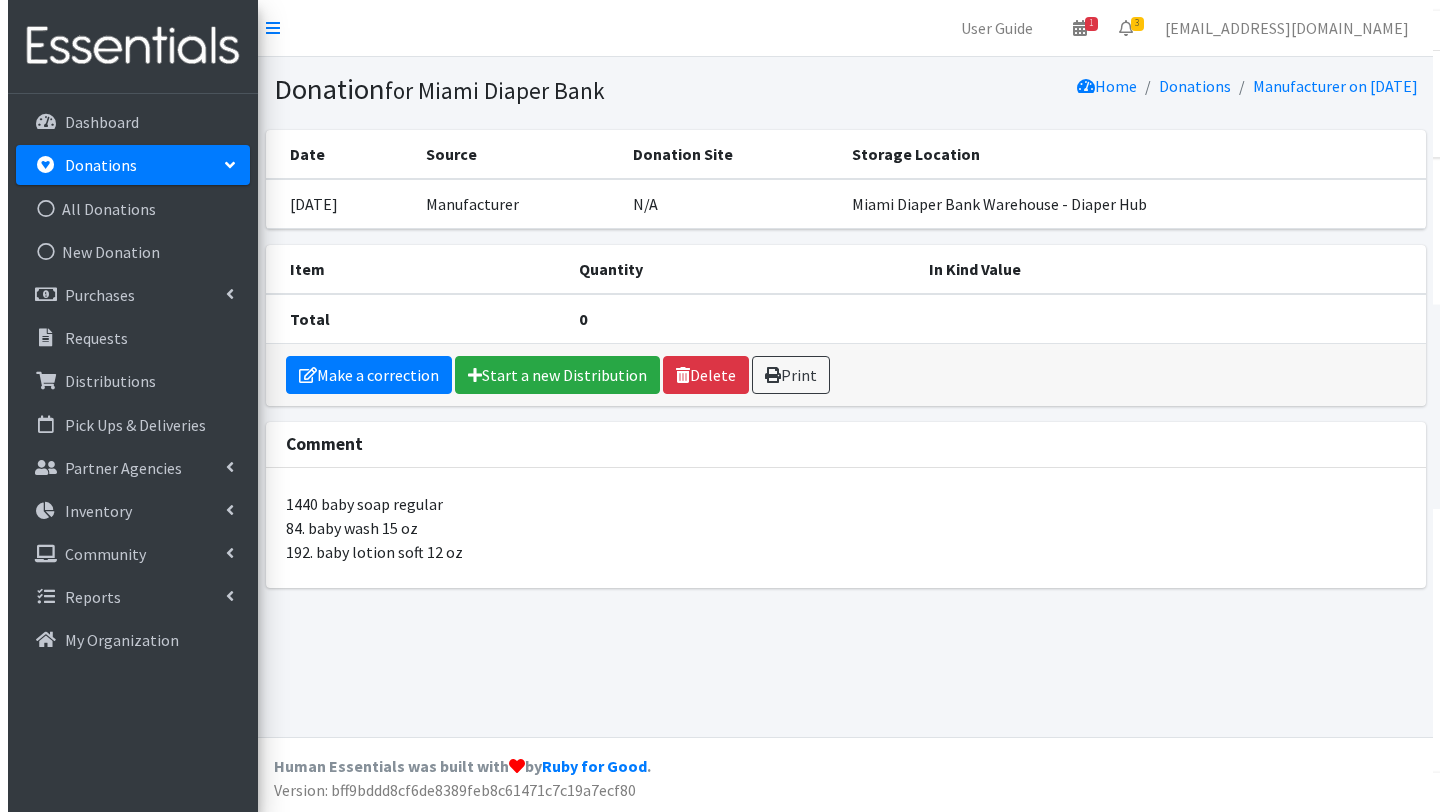 scroll, scrollTop: 0, scrollLeft: 0, axis: both 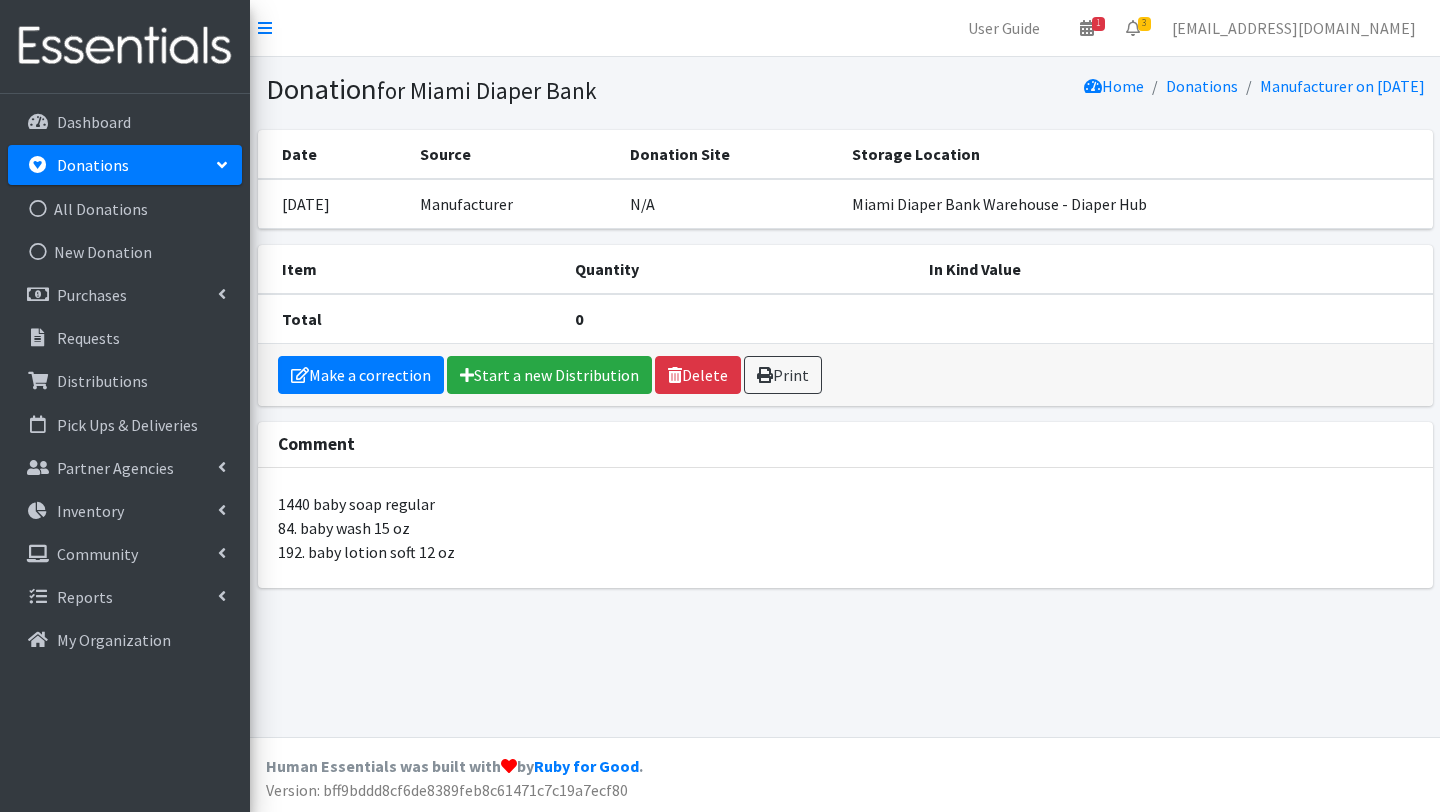 click on "1440 baby soap regular
84.     baby wash 15 oz
192.  baby lotion soft 12 oz" at bounding box center (845, 528) 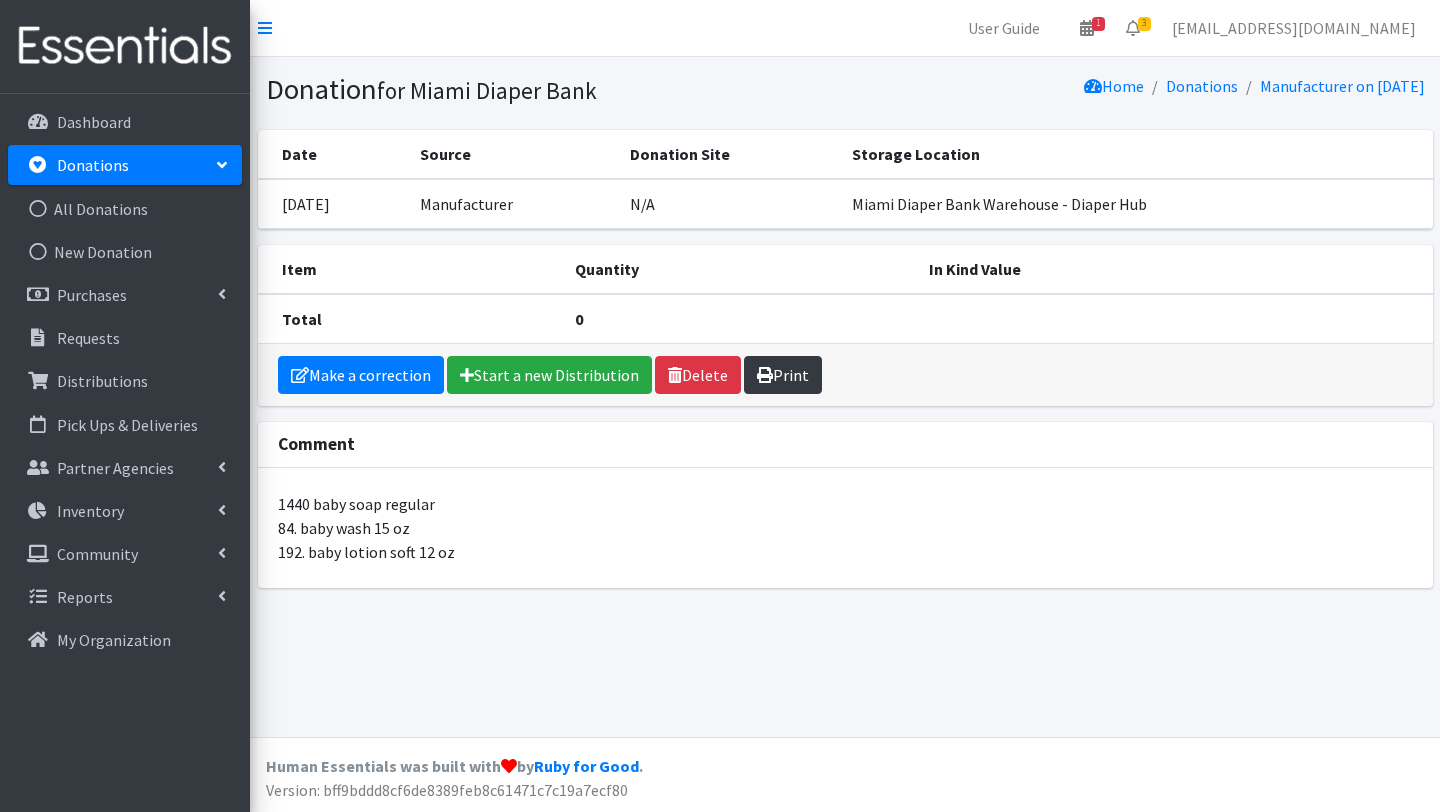 click on "Print" at bounding box center (783, 375) 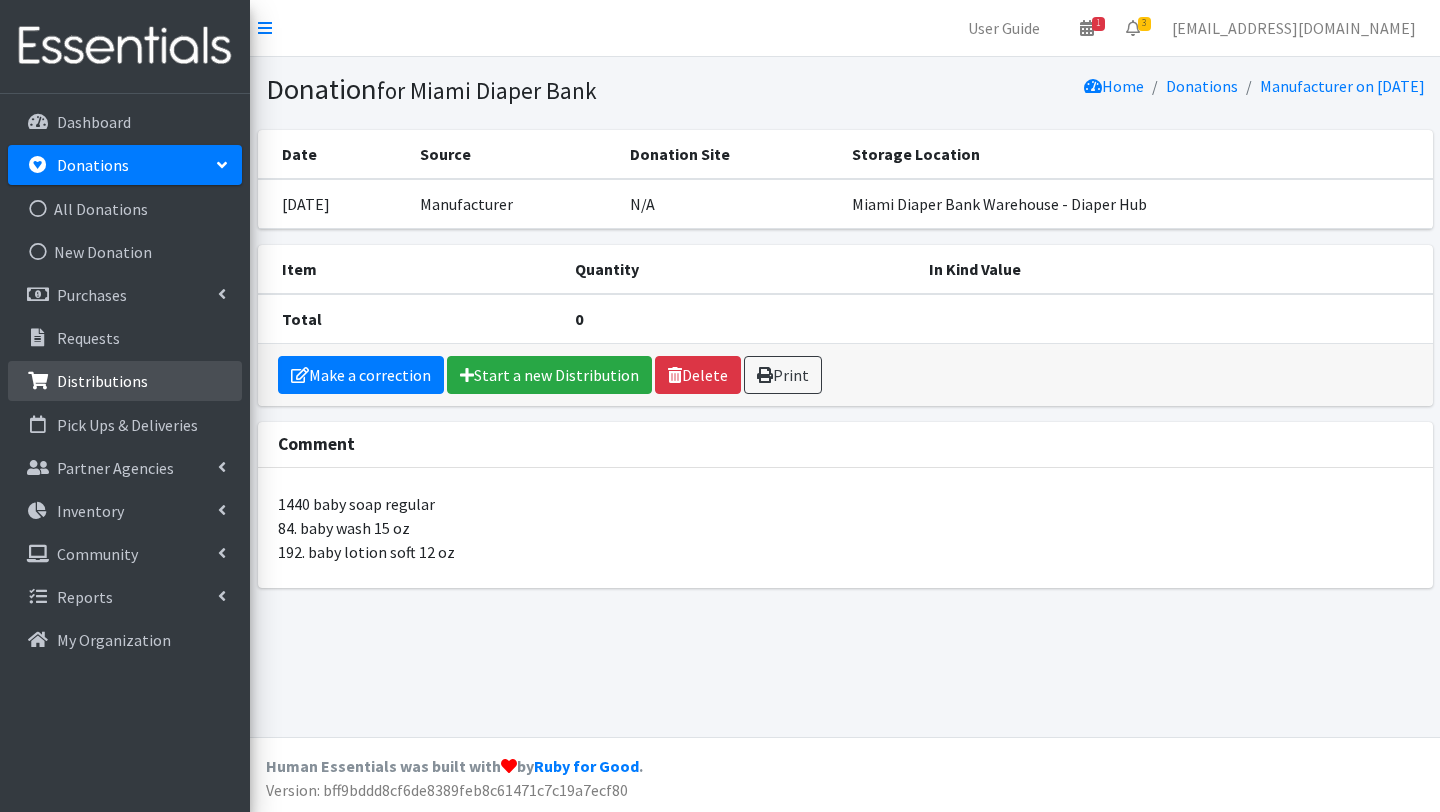click on "Distributions" at bounding box center [102, 381] 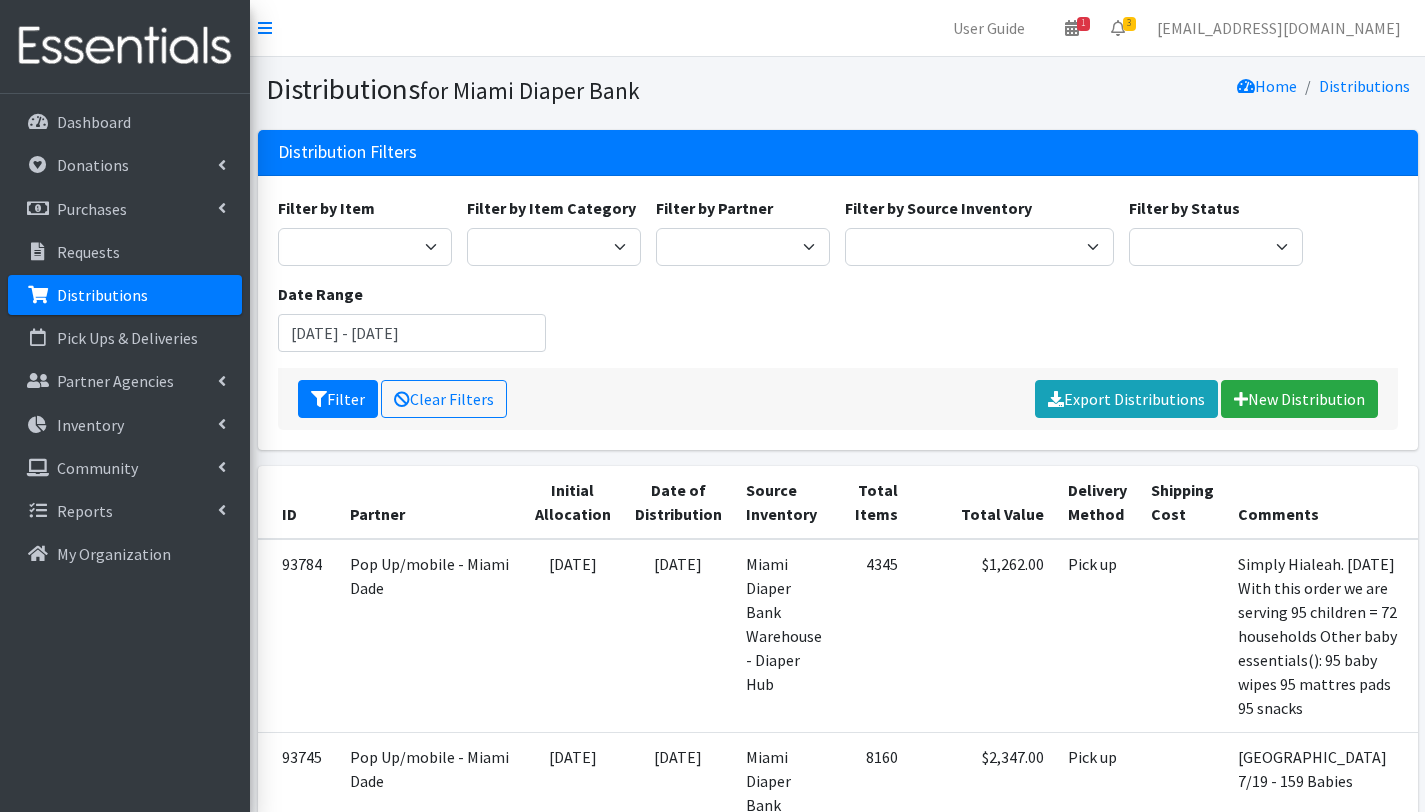 scroll, scrollTop: 0, scrollLeft: 0, axis: both 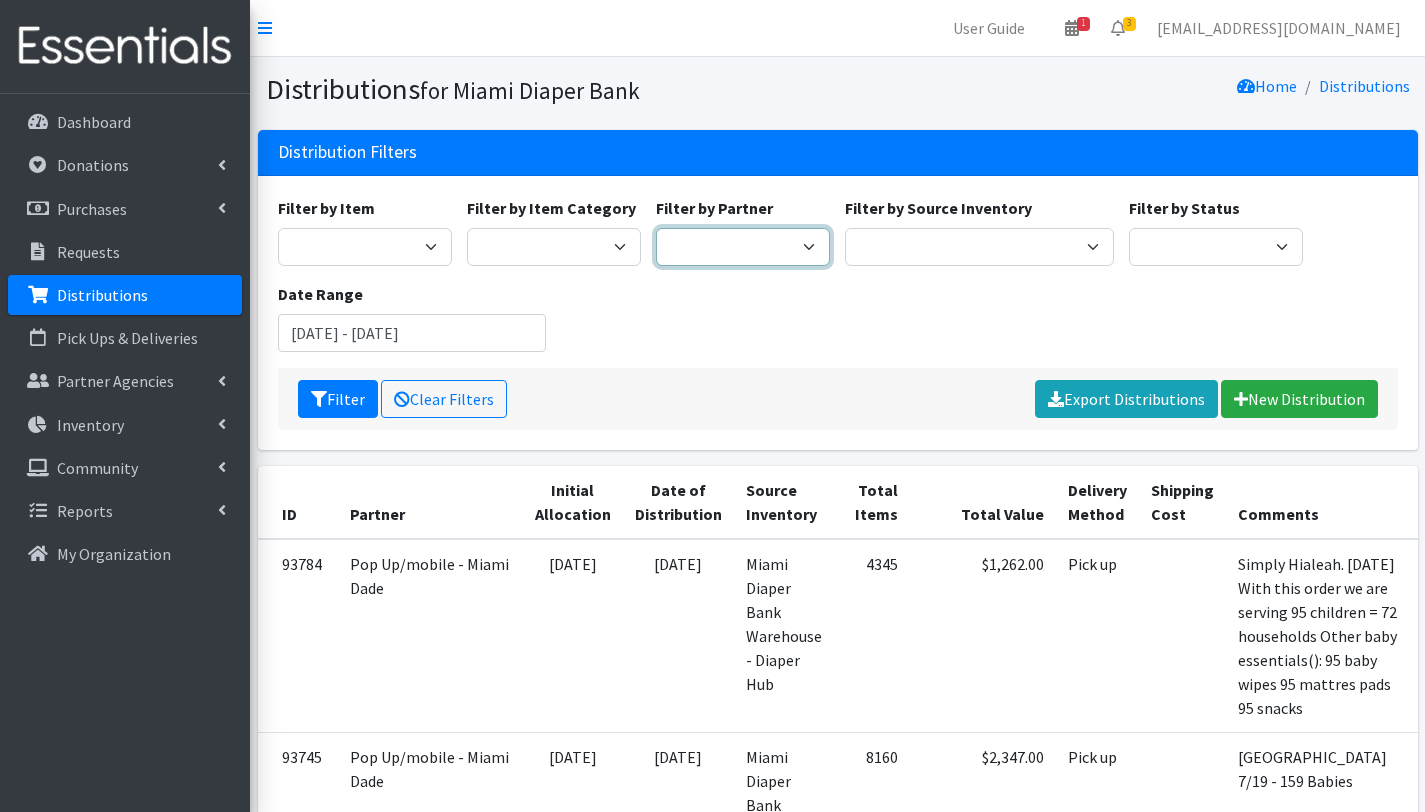 click on "A Safe Haven for Newborns
Belafonte TACOLCY Center
Boys Town South Florida
Bridge to Hope
Care Resource Community Health Centers Inc
Carrfour Supportive Housing - Del Prado Gardens
Children of Inmates
Children's Home Society of Florida
COPE North
CVAC Safe Space Shelters - Miami- Dade County CAHSD/VPID
Dorothy M. Wallace Cope Center (Cope South)
Empower U
Eve's Hope
Extended Hands Services
Families First of Palm Beach County
Family Resource Center of South Florida
FLDDDRP
Florida Keys Healthy Start Coalition
Golden Hogan Connections
Health Department of Palm Beach division - Delray Beach Health Center & Lantana Health Center & West Palm Beach Health Center
Healthy Start Coalition of Miami-Dade
His House Children Home
Hospitality Helping Hands
Hurricane Ian Relief
Jack & Jill Children's Center
Jewish Community Service - Kosher Food Bank
Kiwanis - Christmas in July
Kristi House-General Program
Lotus House
Madame Lily Inc
Menstrual Market, Inc" at bounding box center [743, 247] 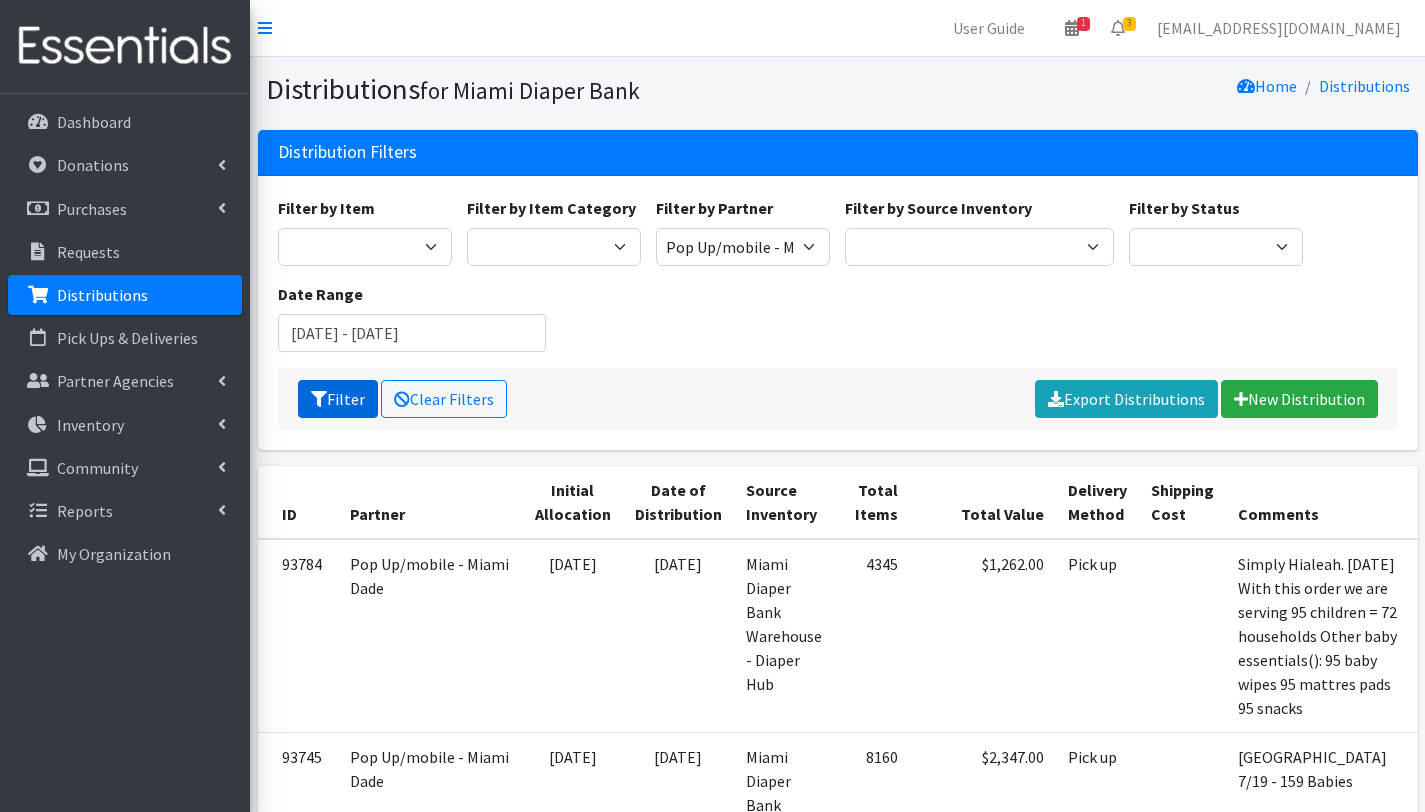 click on "Filter" at bounding box center [338, 399] 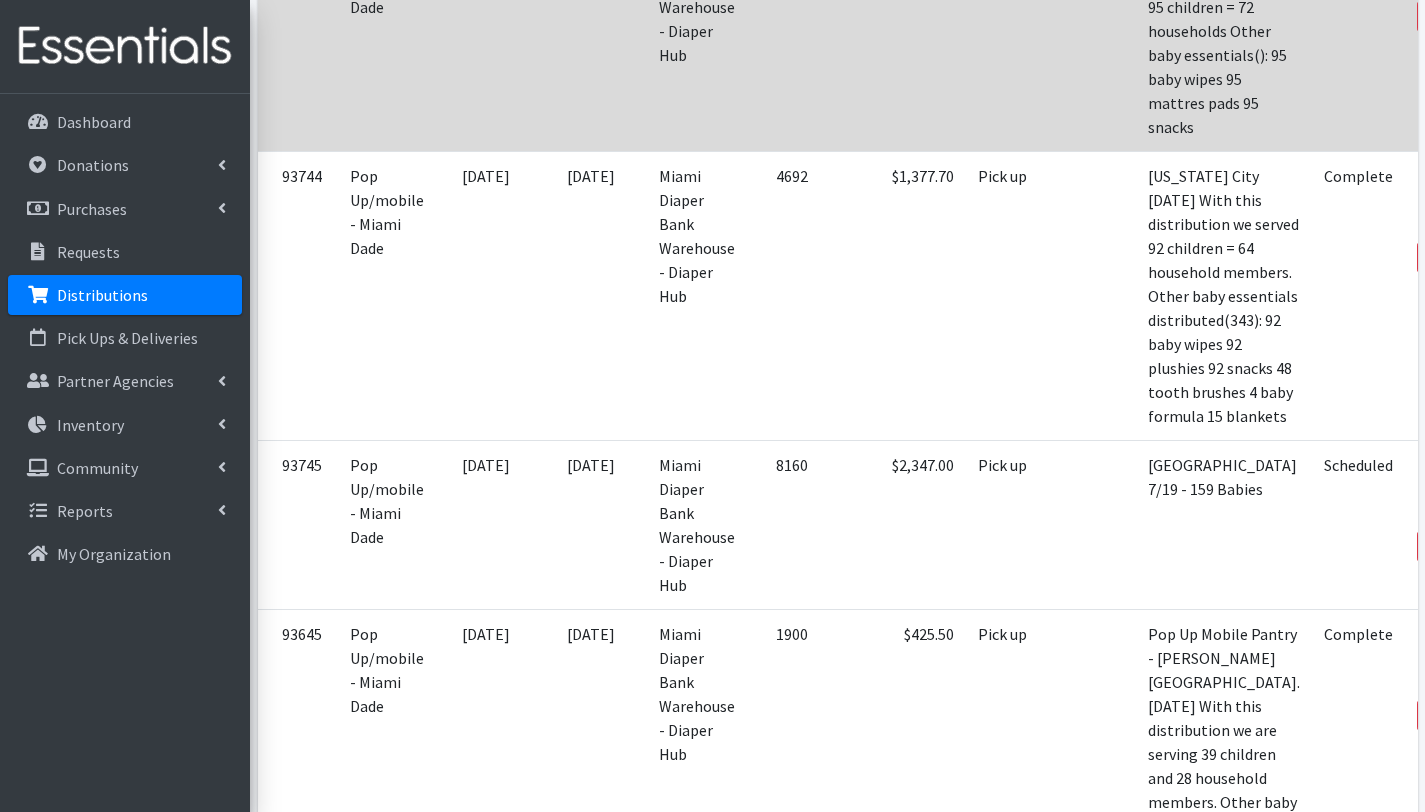scroll, scrollTop: 664, scrollLeft: 0, axis: vertical 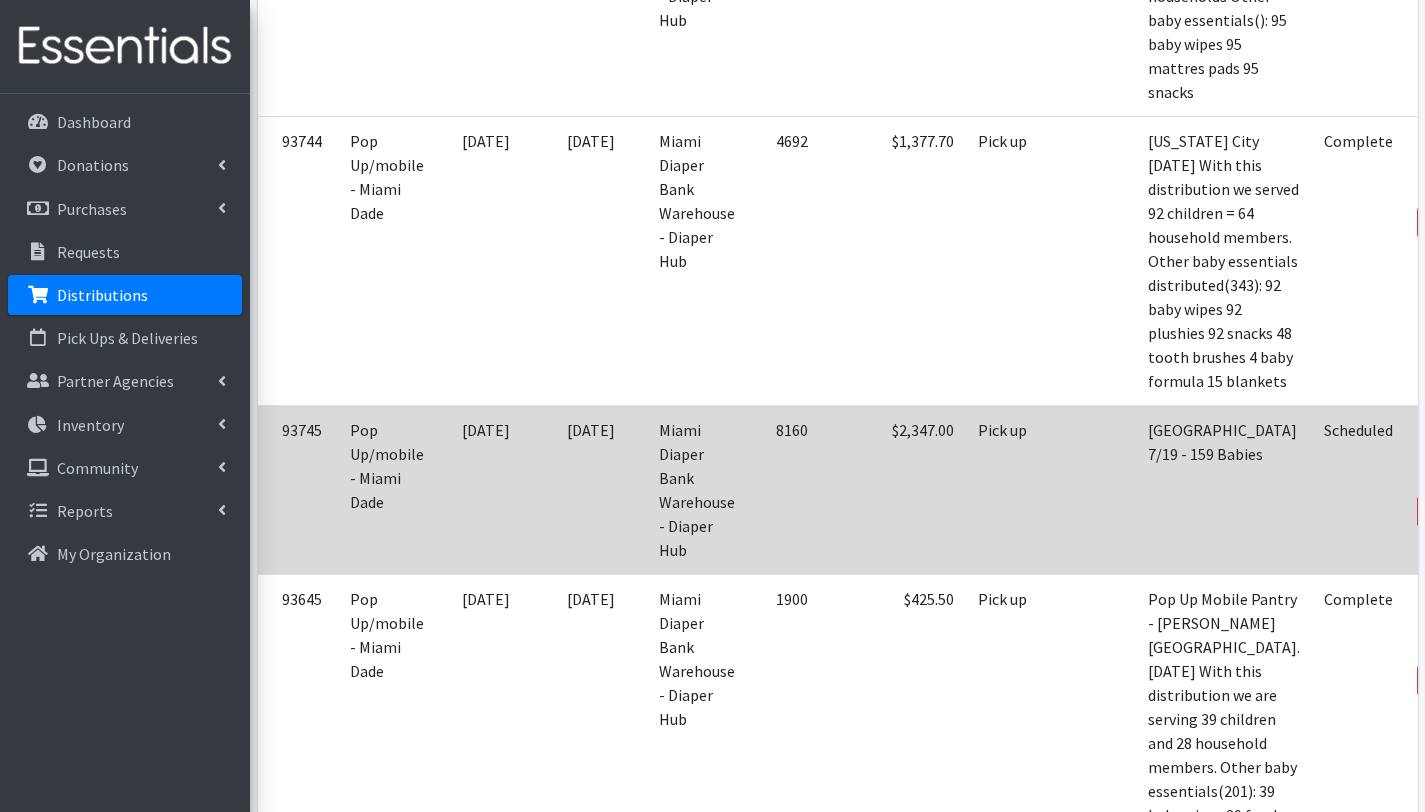 click at bounding box center (1440, 458) 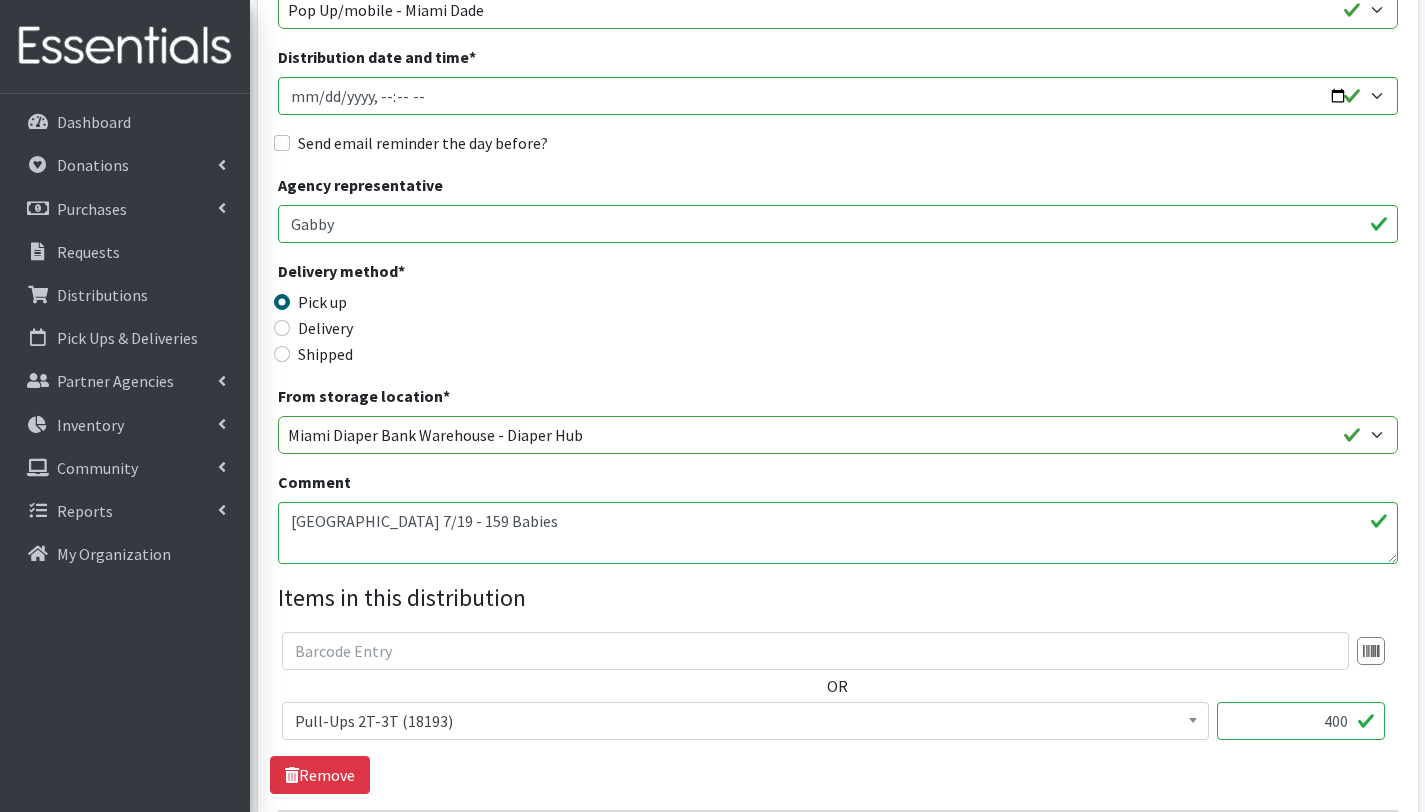 scroll, scrollTop: 283, scrollLeft: 0, axis: vertical 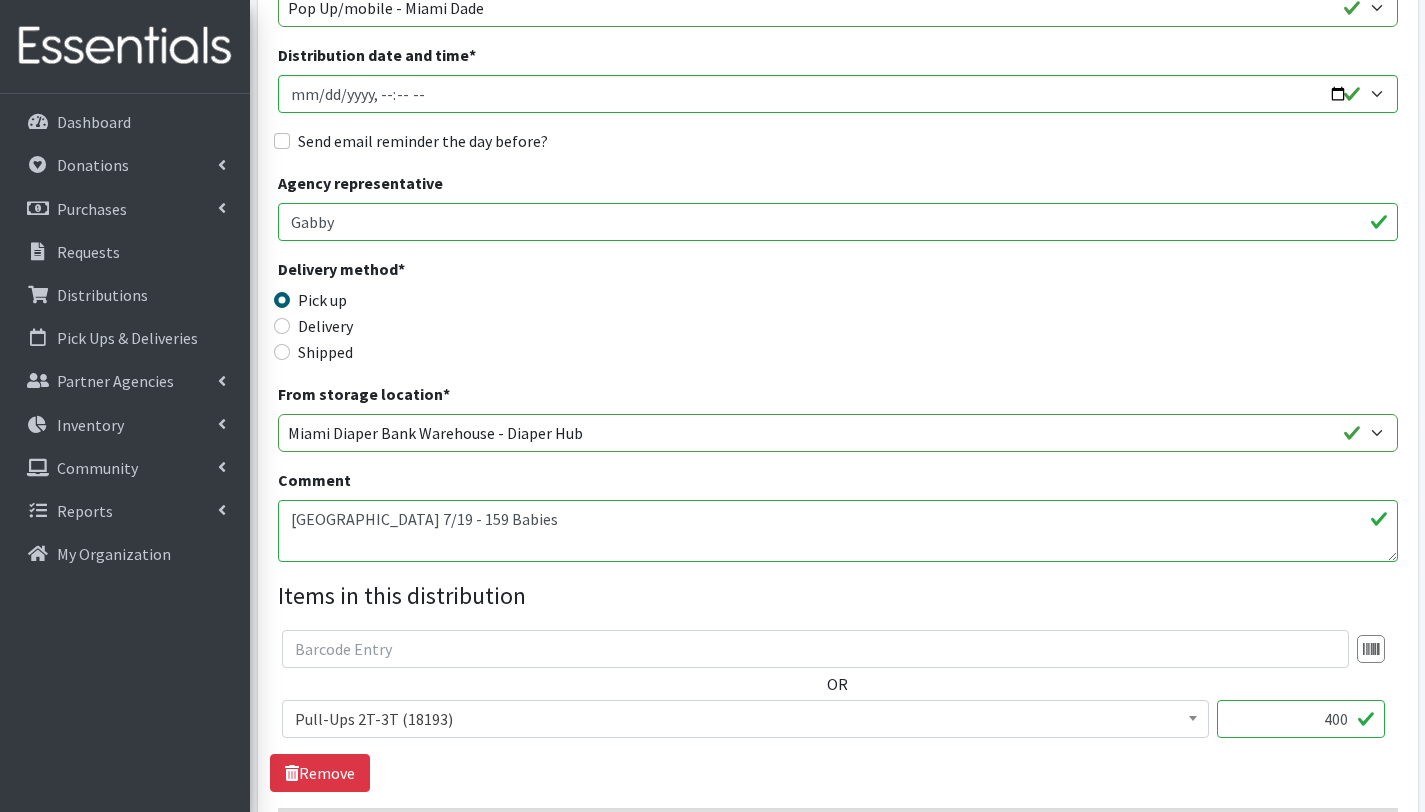 click on "[GEOGRAPHIC_DATA] 7/19 - 159 Babies" at bounding box center (838, 531) 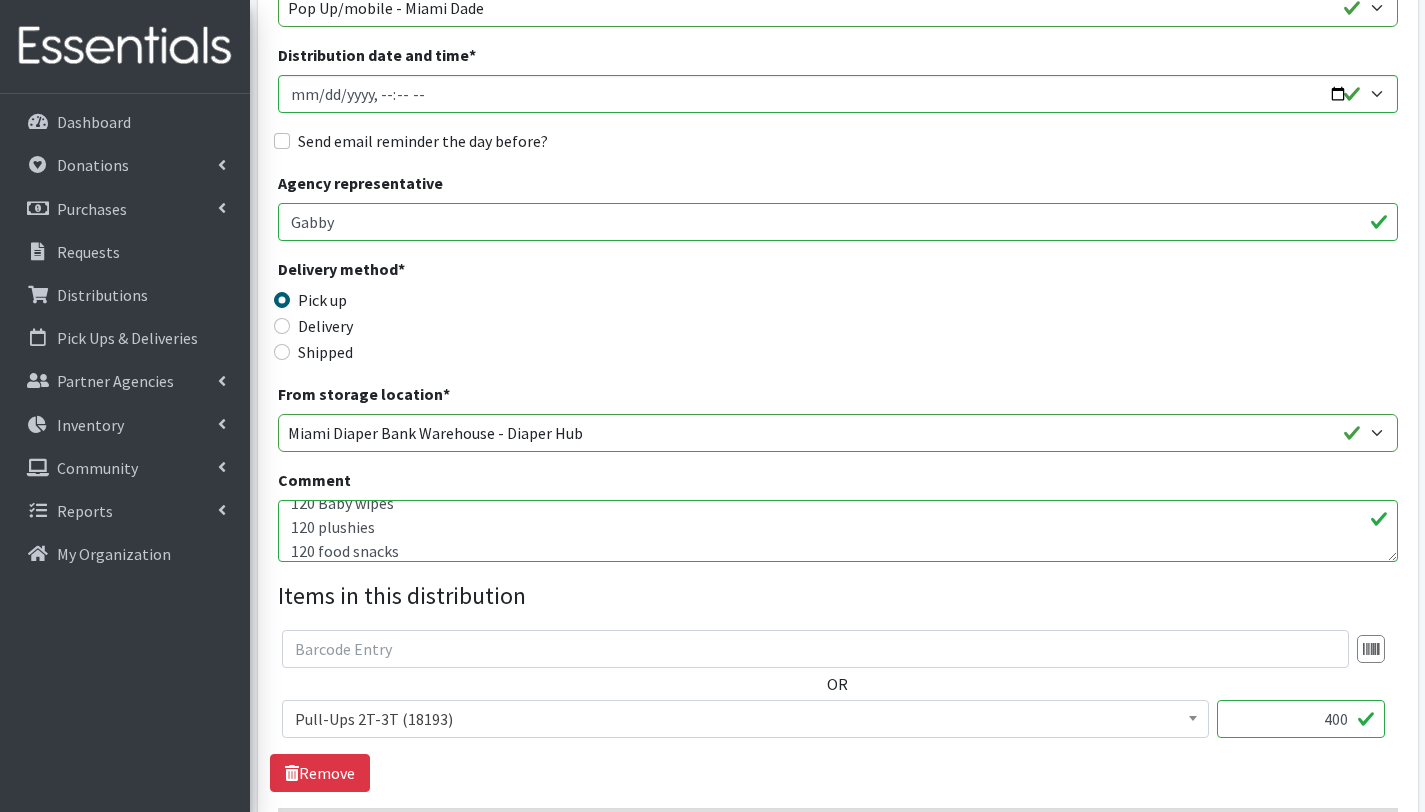 scroll, scrollTop: 112, scrollLeft: 0, axis: vertical 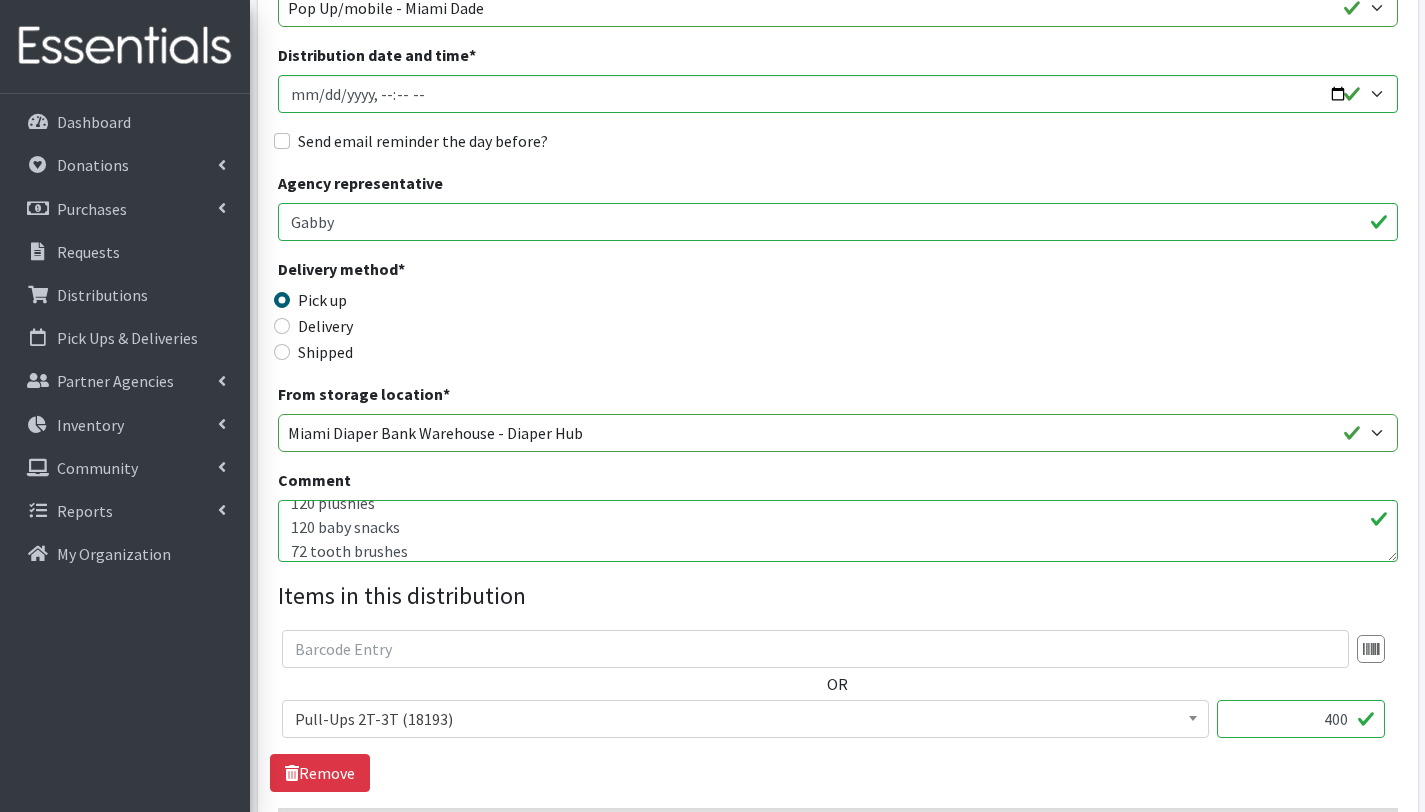 click on "North Miami Beach Library 7/19 - 159 Babies" at bounding box center [838, 531] 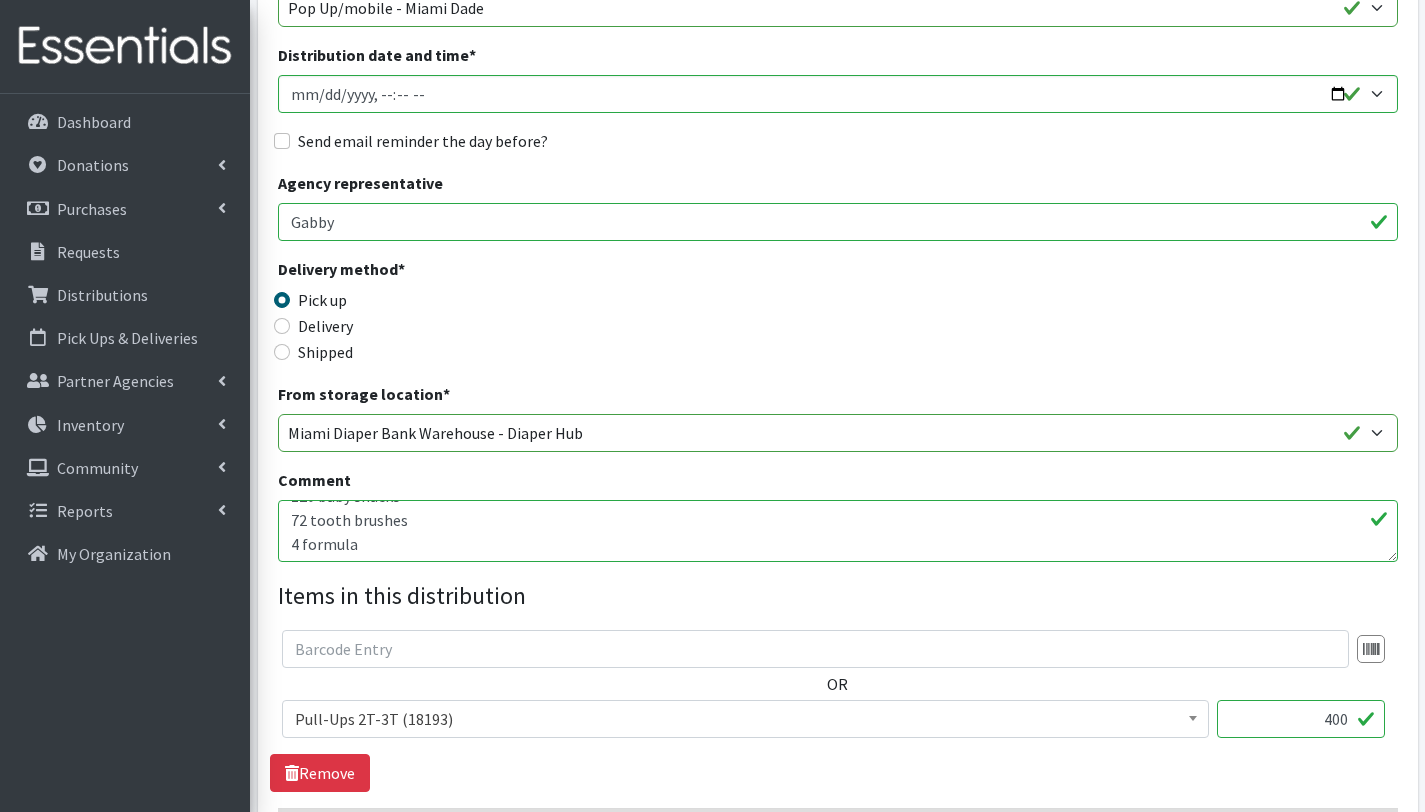 scroll, scrollTop: 144, scrollLeft: 0, axis: vertical 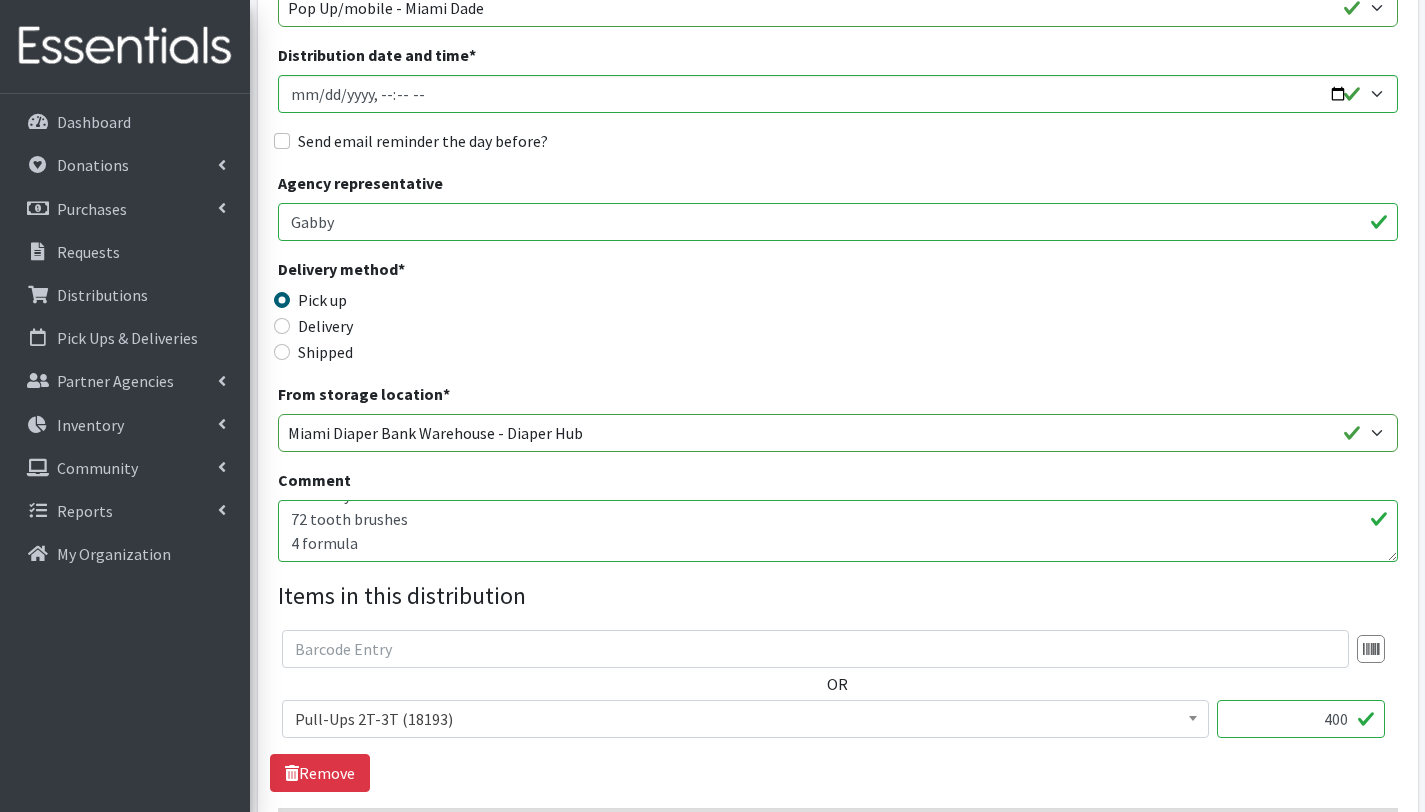 click on "North Miami Beach Library 7/19 - 159 Babies" at bounding box center [838, 531] 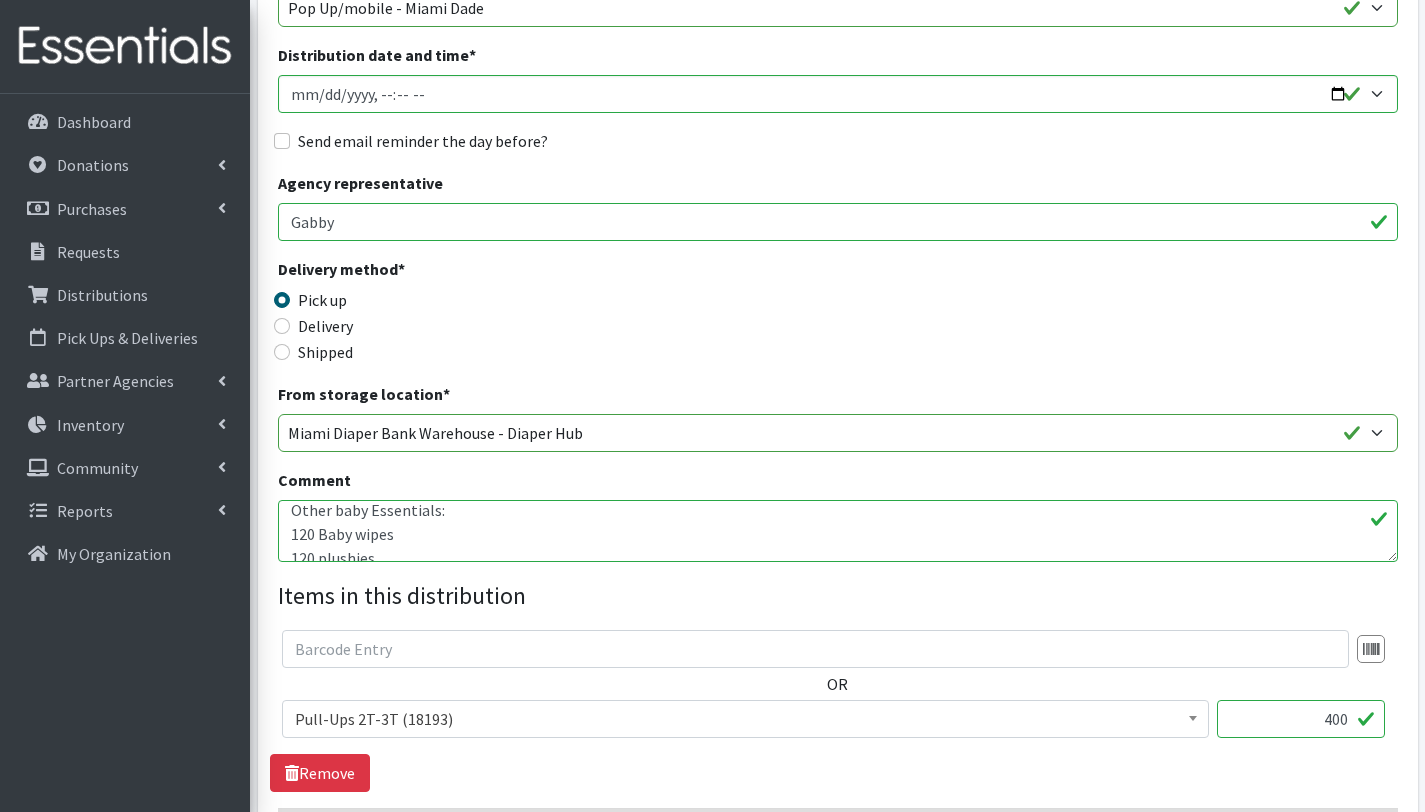 scroll, scrollTop: 55, scrollLeft: 0, axis: vertical 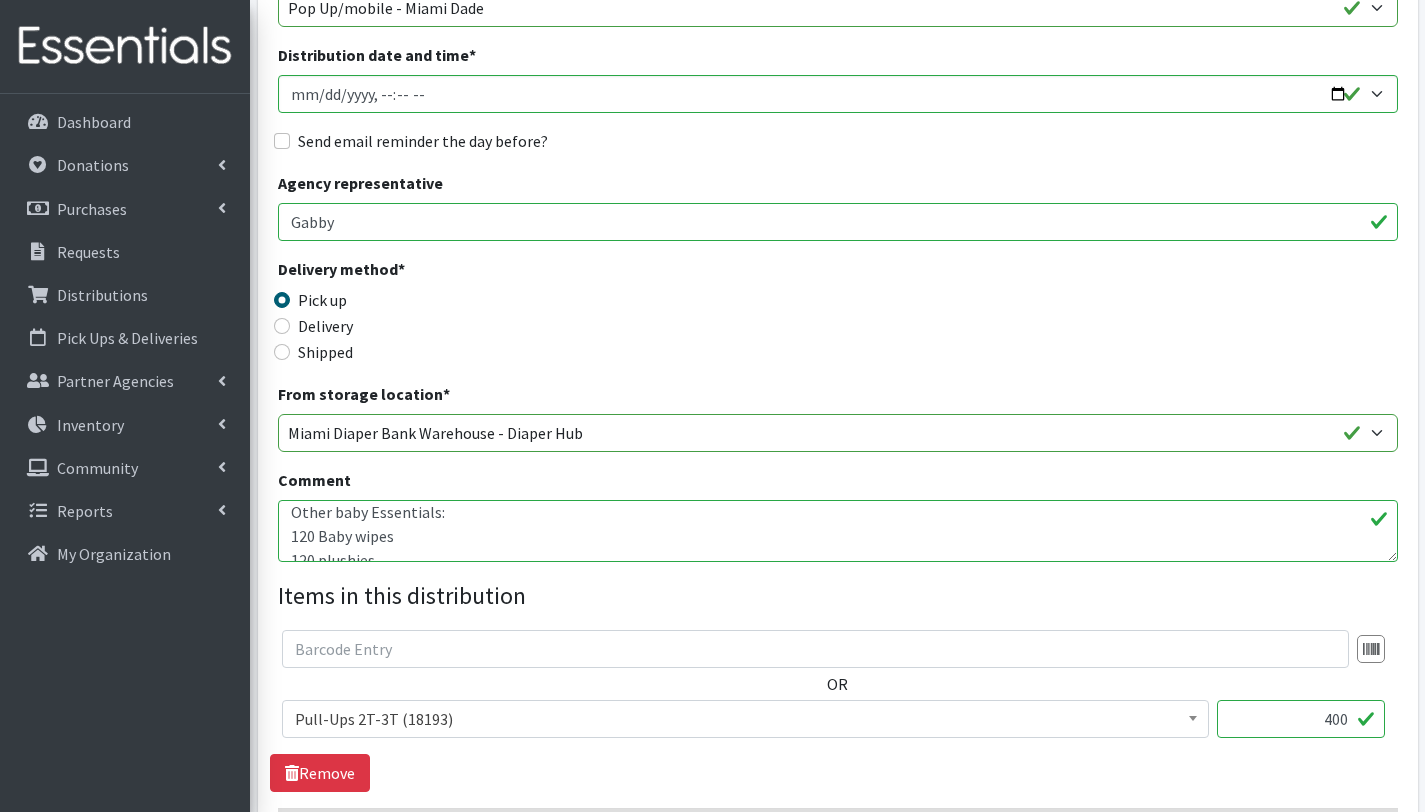 click on "North Miami Beach Library 7/19 - 159 Babies" at bounding box center [838, 531] 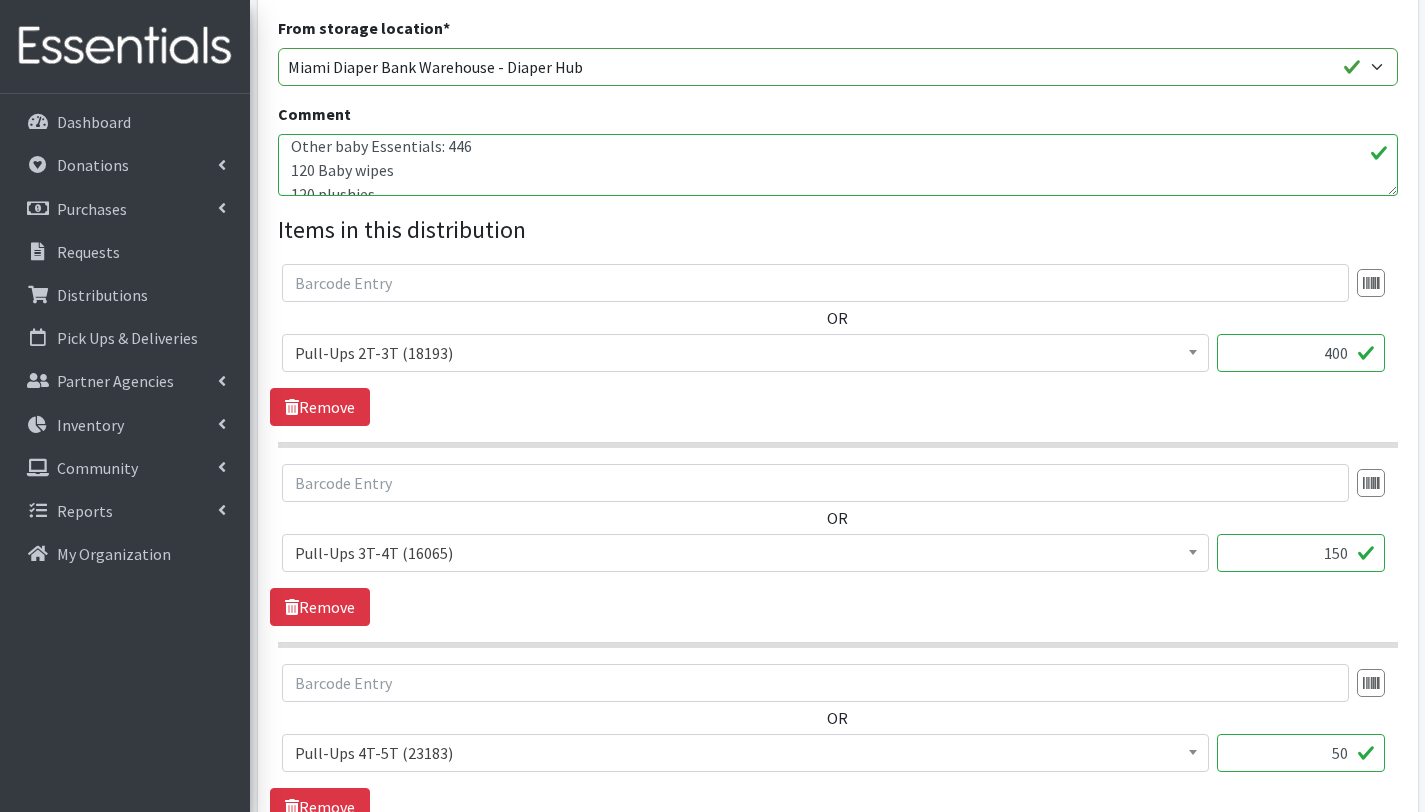 scroll, scrollTop: 650, scrollLeft: 0, axis: vertical 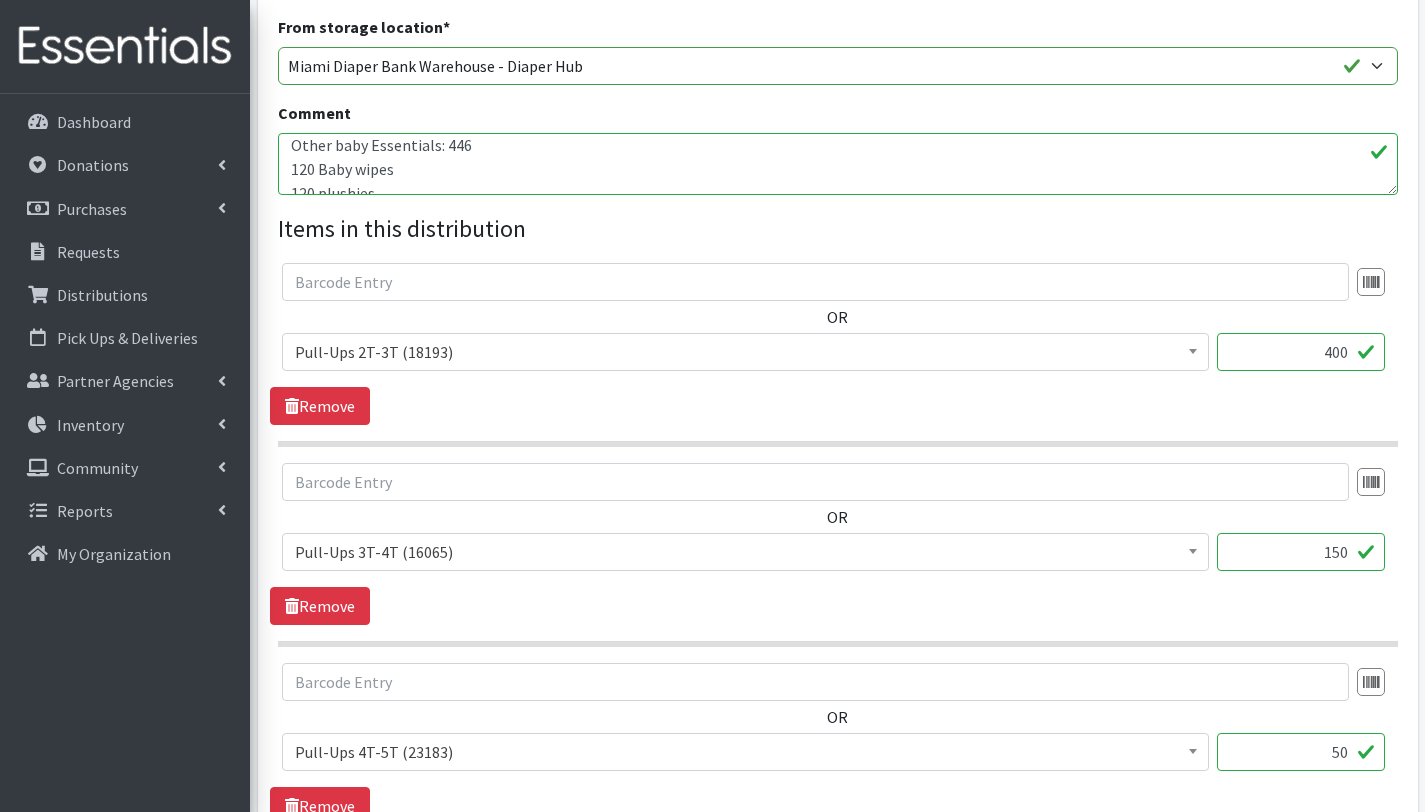 type on "MOBILE PANTRY. [GEOGRAPHIC_DATA] [DATE]
With this order we have served 120 children= 92 households
Other baby Essentials: 446
120 Baby wipes
120 plushies
120 baby snacks
72 tooth brushes
4 baby formula" 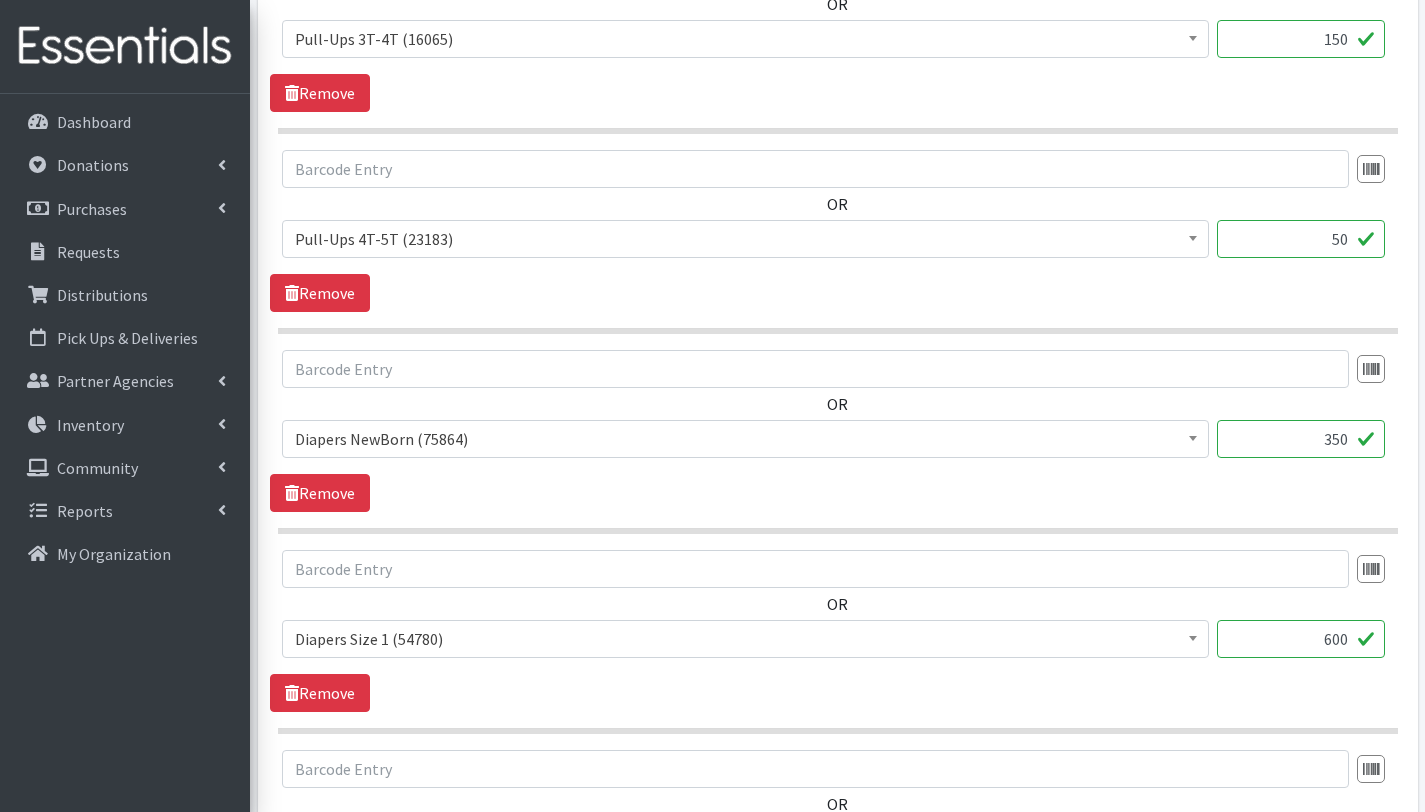 scroll, scrollTop: 1243, scrollLeft: 0, axis: vertical 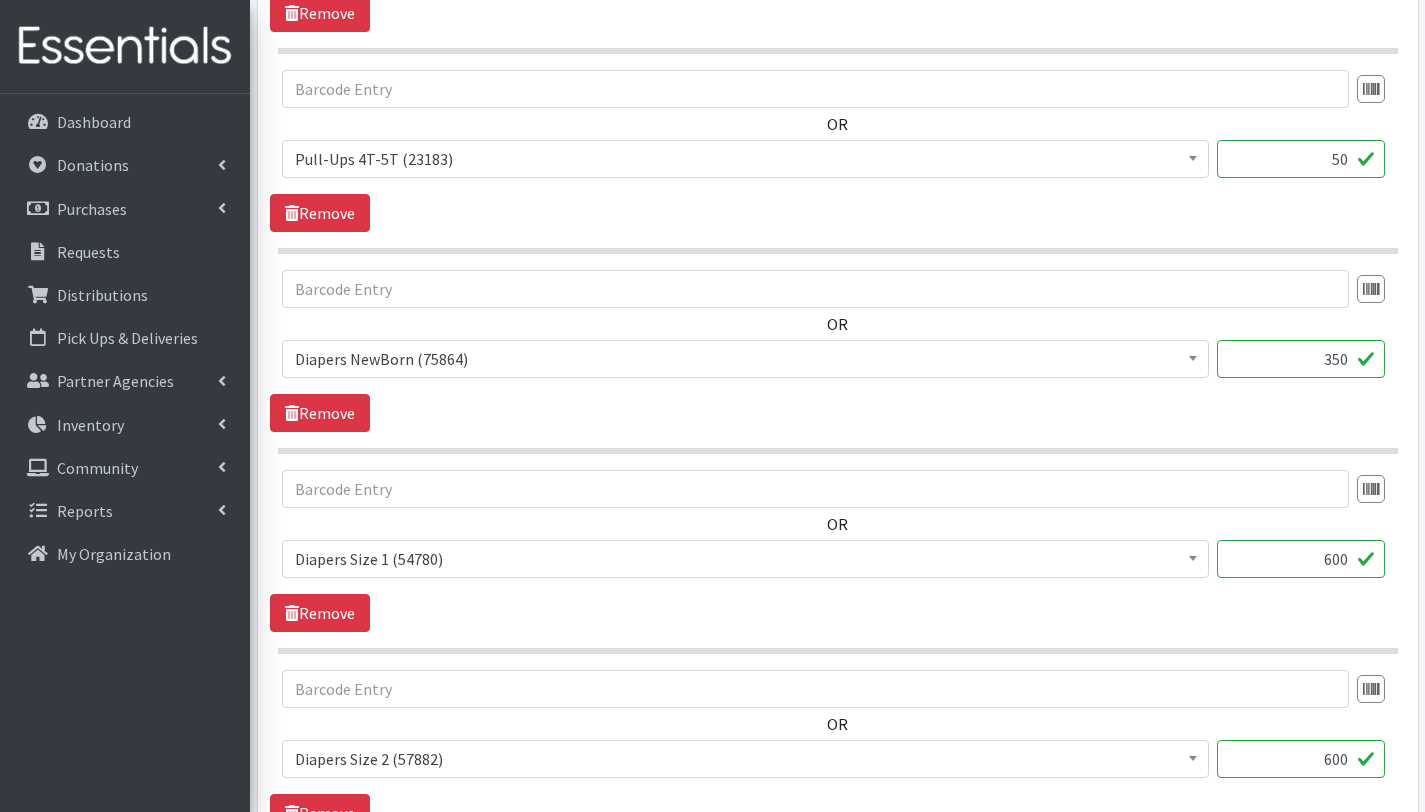 click on "350" at bounding box center [1301, 359] 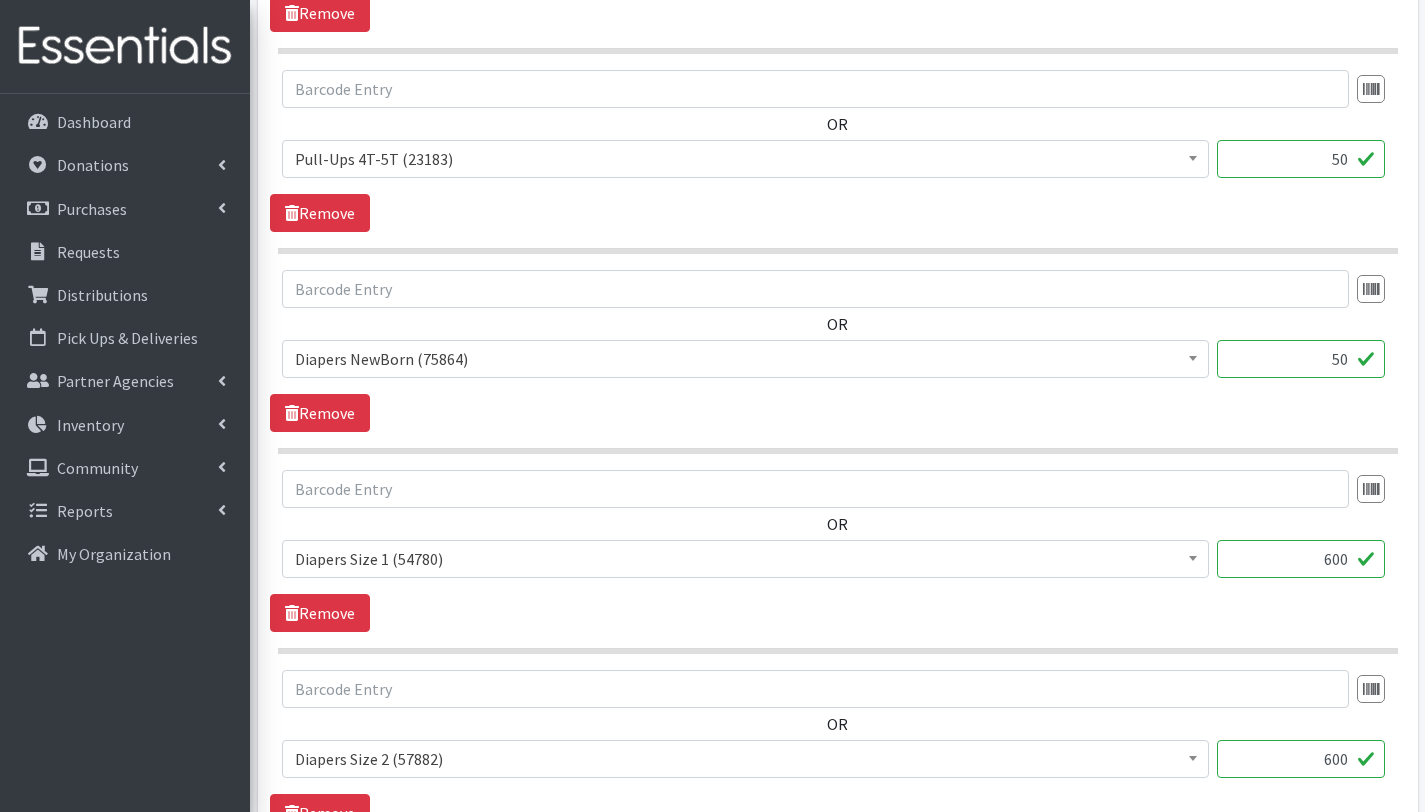 type on "50" 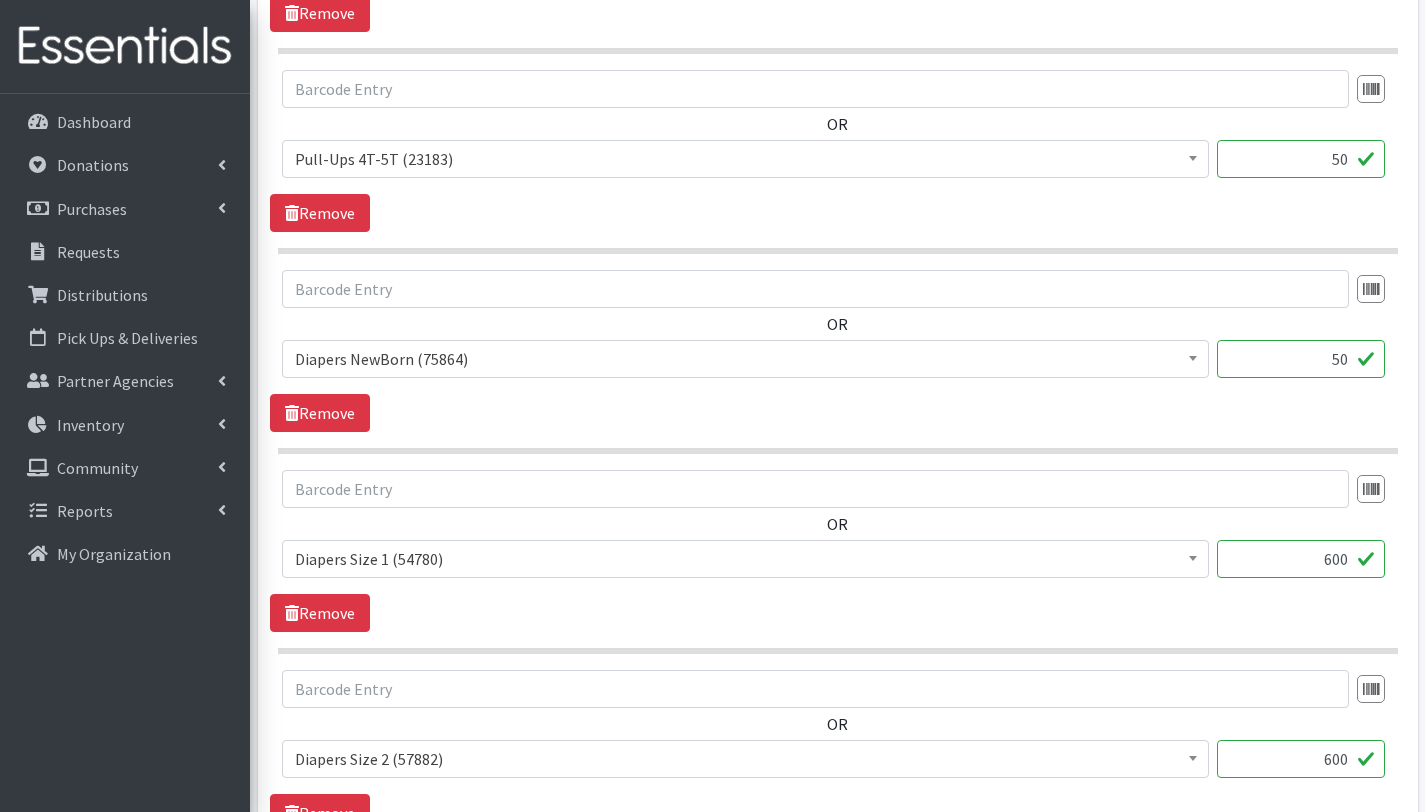 click on "600" at bounding box center (1301, 559) 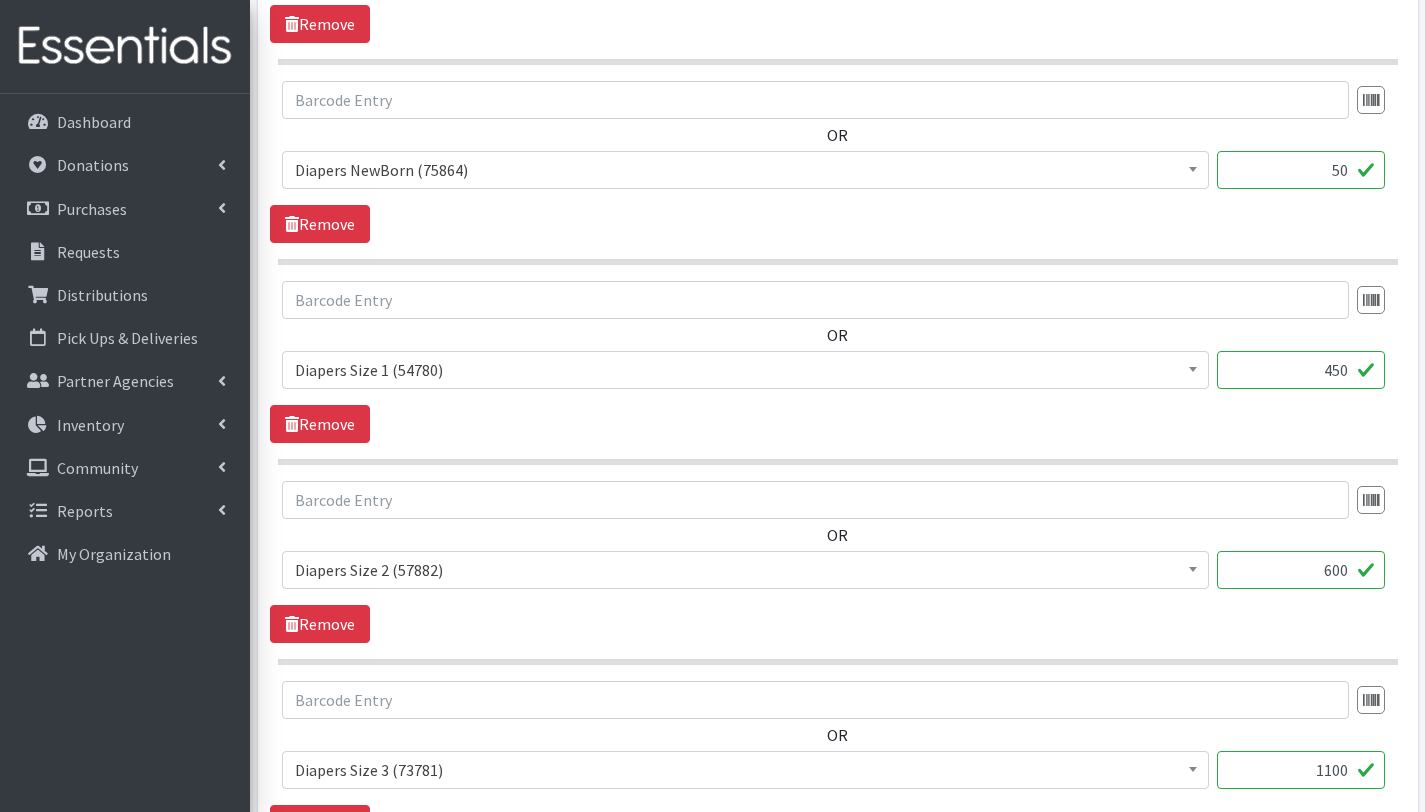 scroll, scrollTop: 1435, scrollLeft: 0, axis: vertical 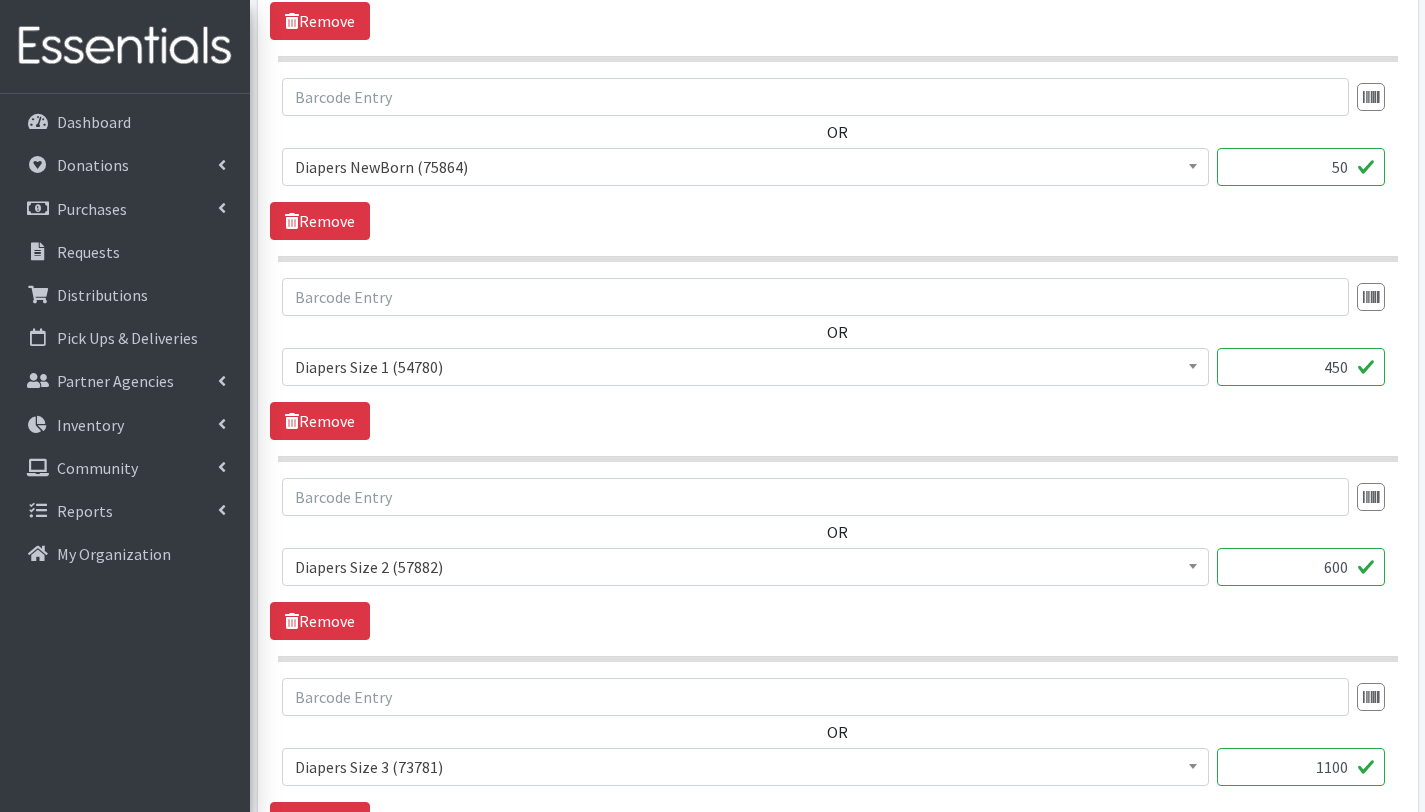type on "450" 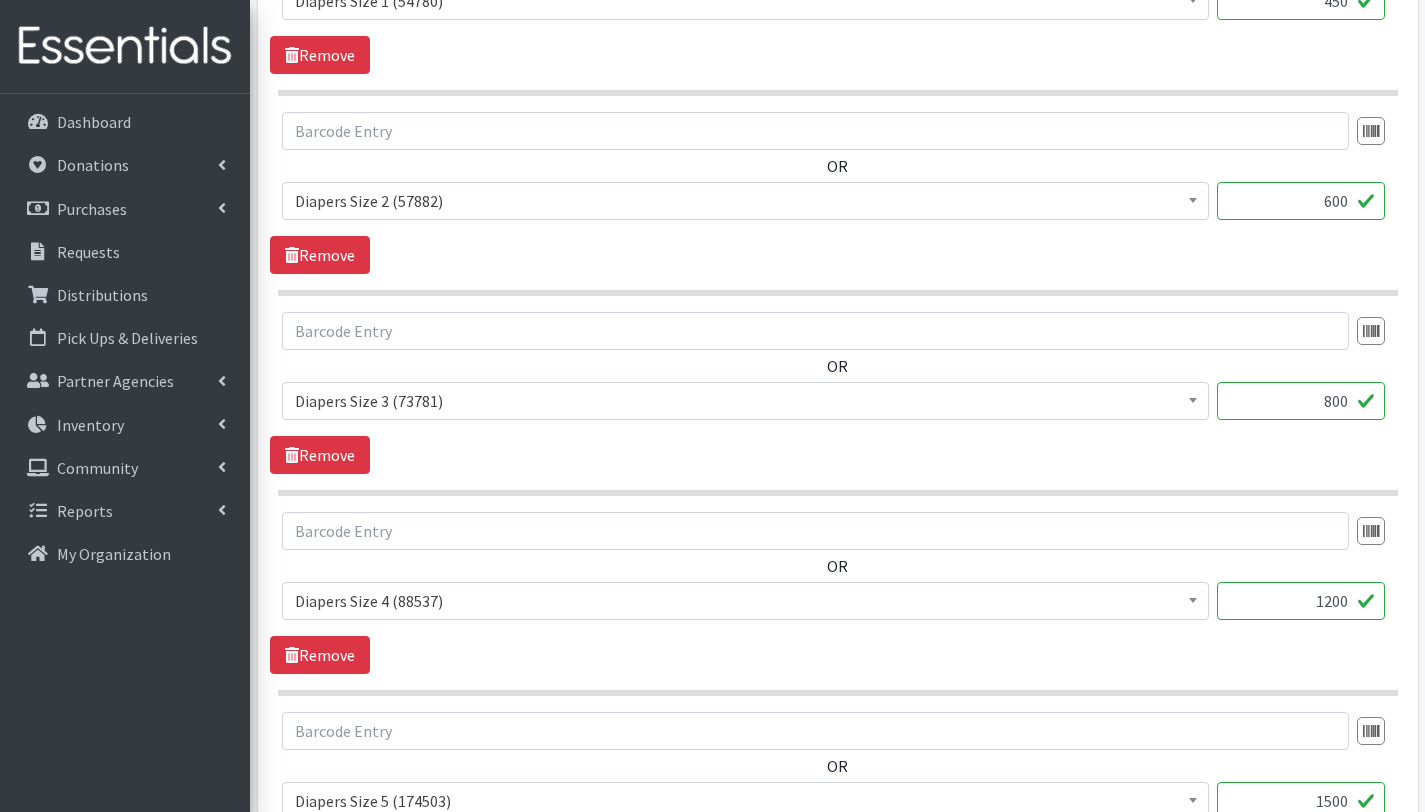 scroll, scrollTop: 1853, scrollLeft: 0, axis: vertical 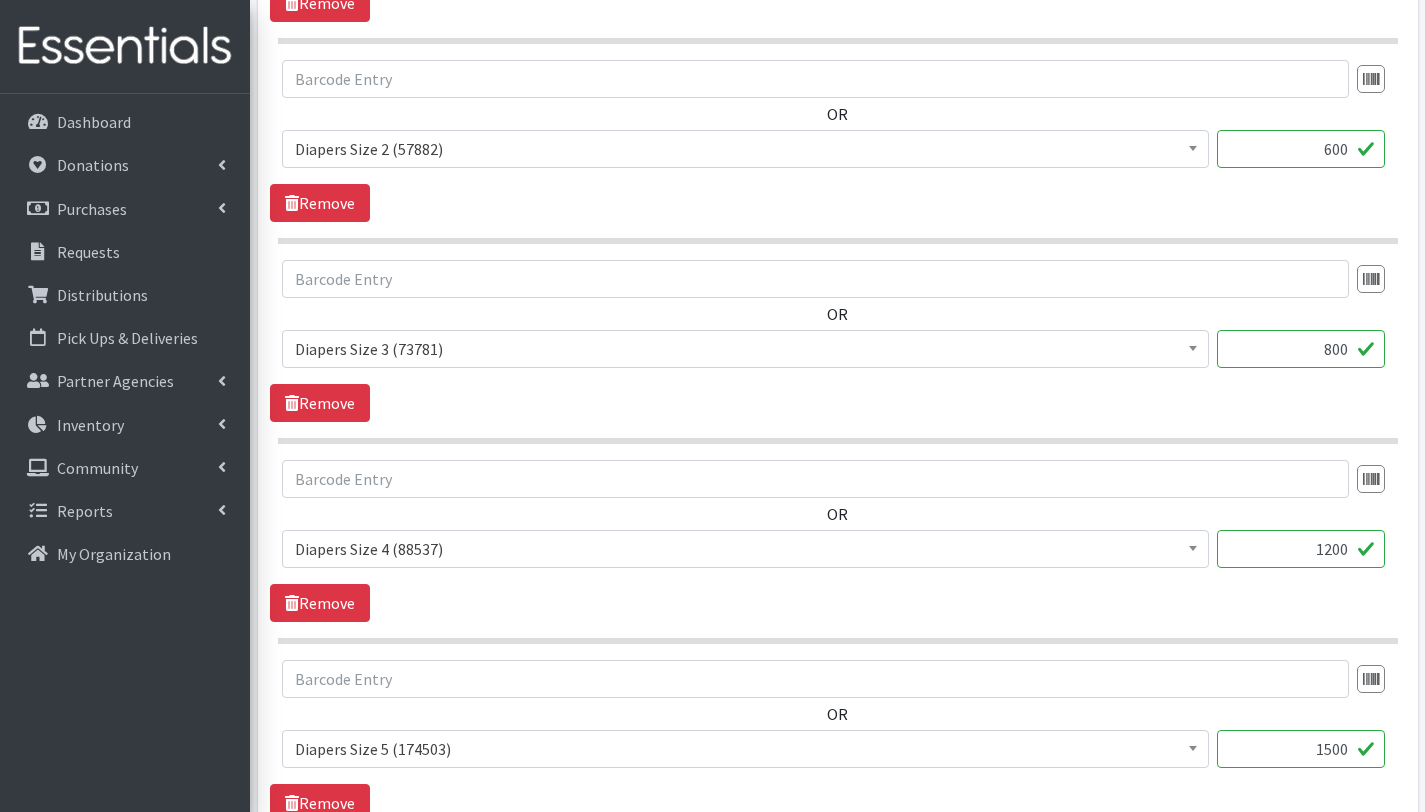 type on "800" 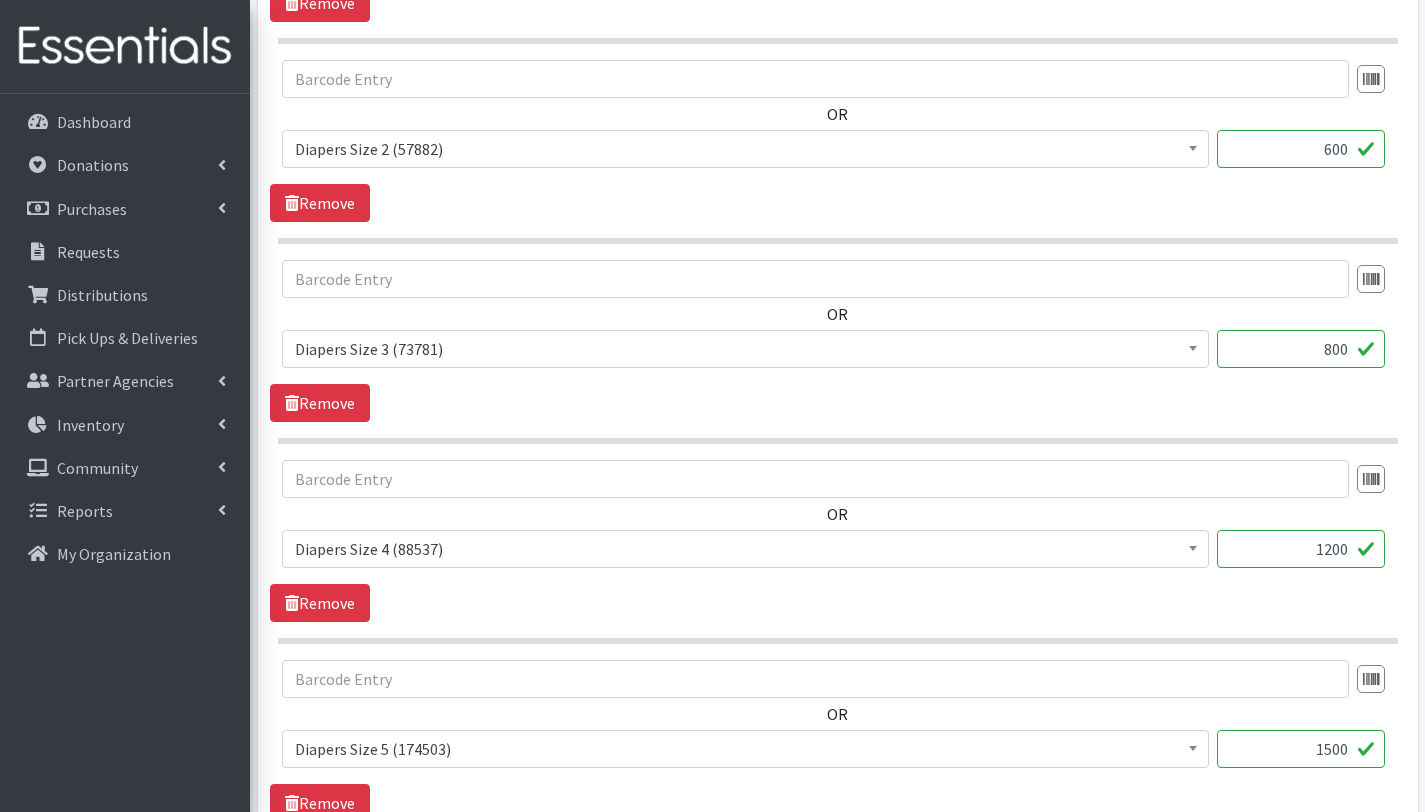 click on "1200" at bounding box center (1301, 549) 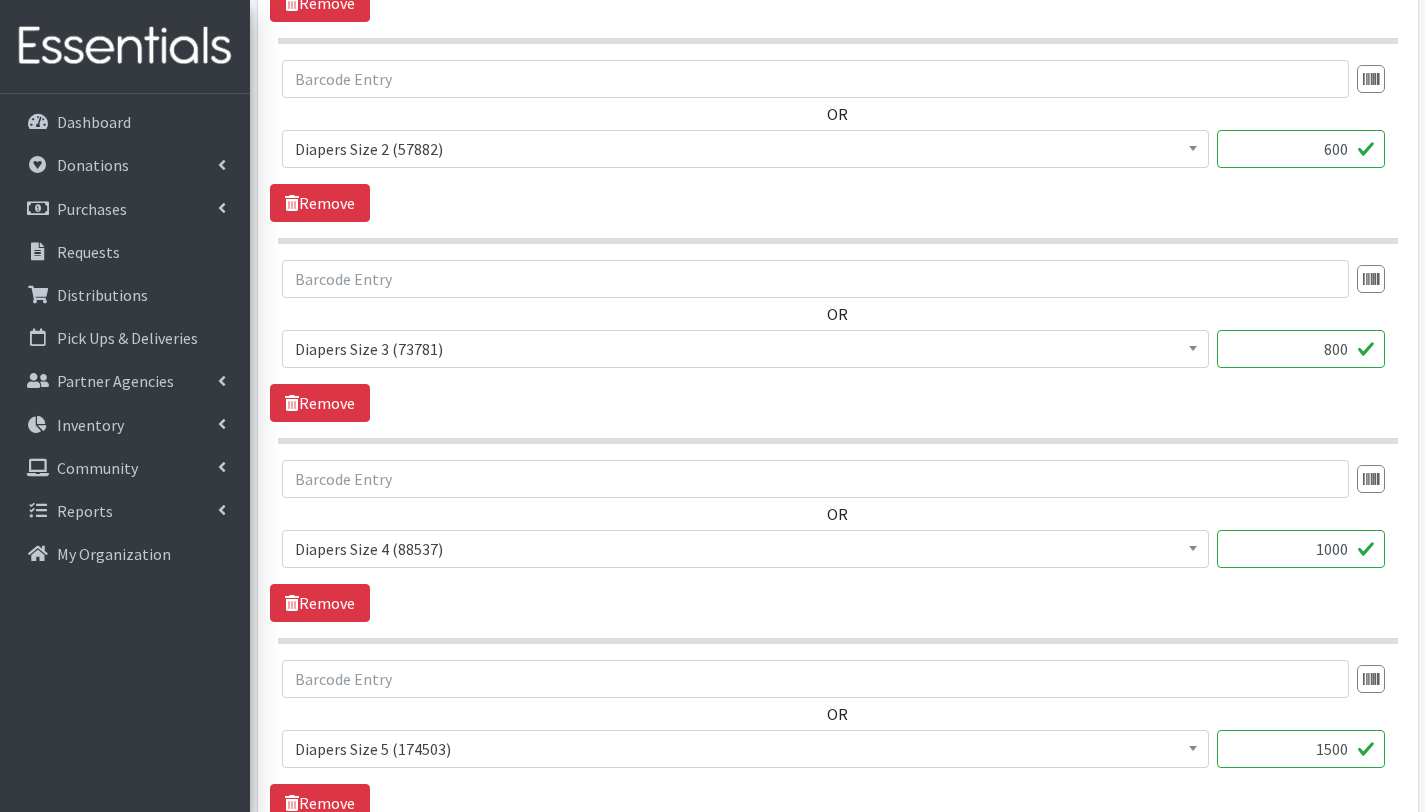 type on "1000" 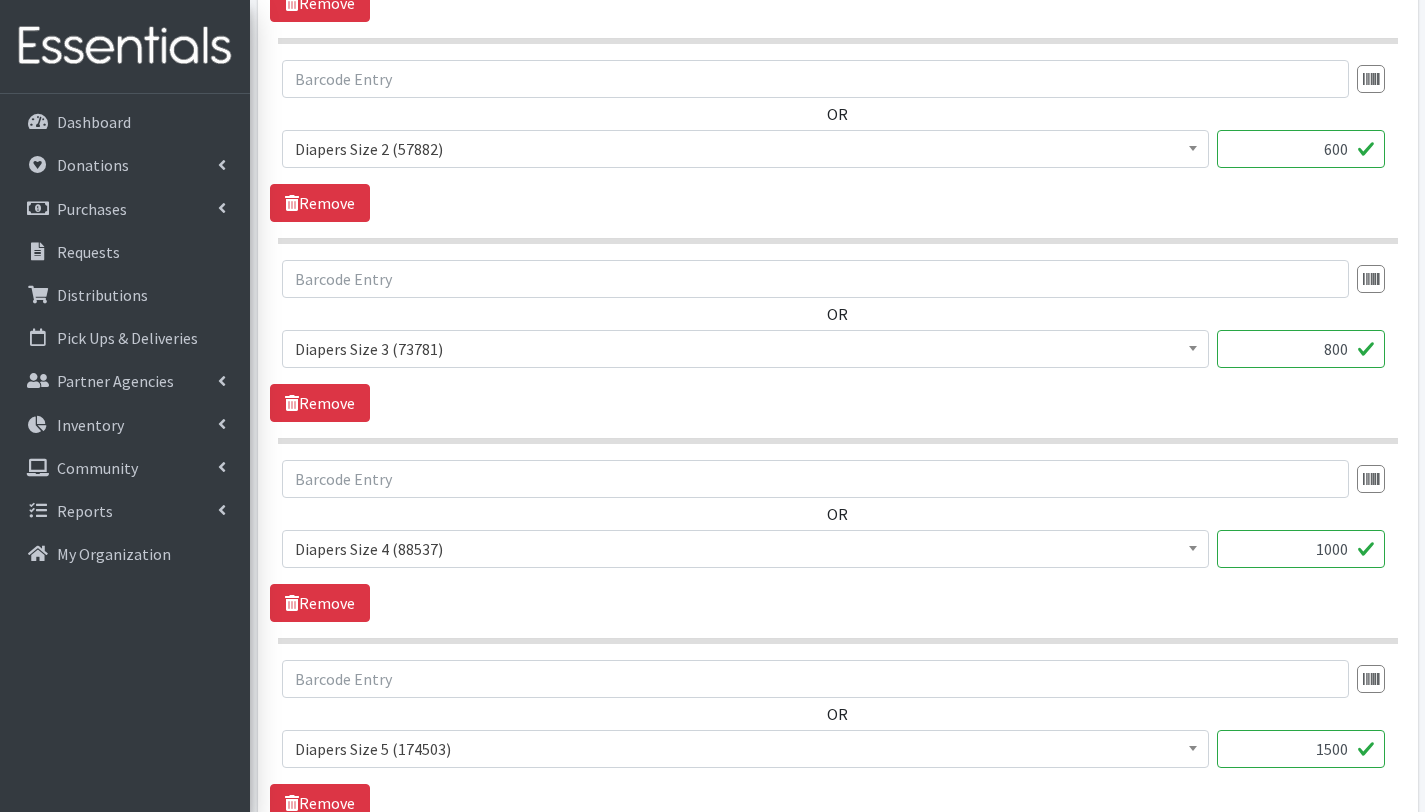 drag, startPoint x: 1341, startPoint y: 752, endPoint x: 1339, endPoint y: 766, distance: 14.142136 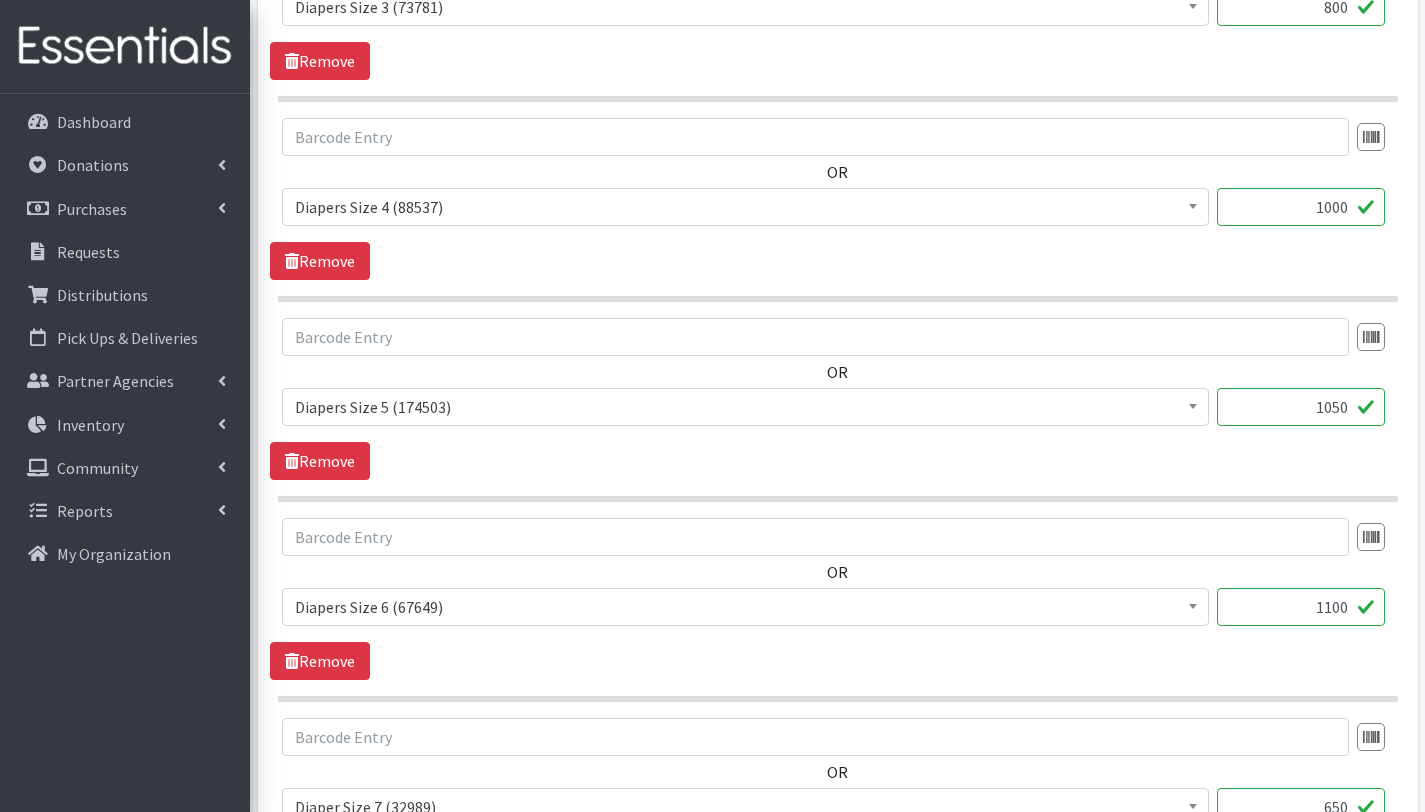 scroll, scrollTop: 2213, scrollLeft: 0, axis: vertical 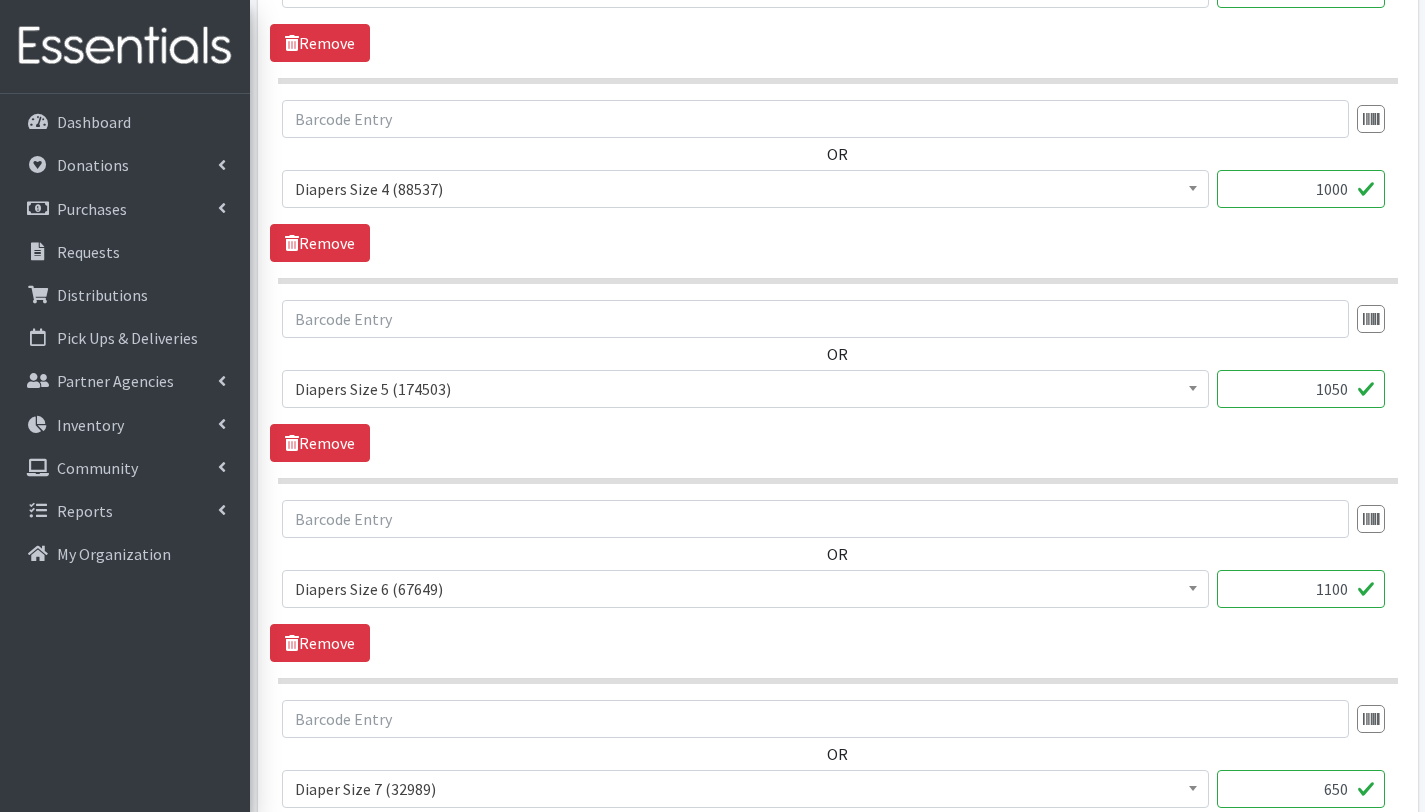 type on "1050" 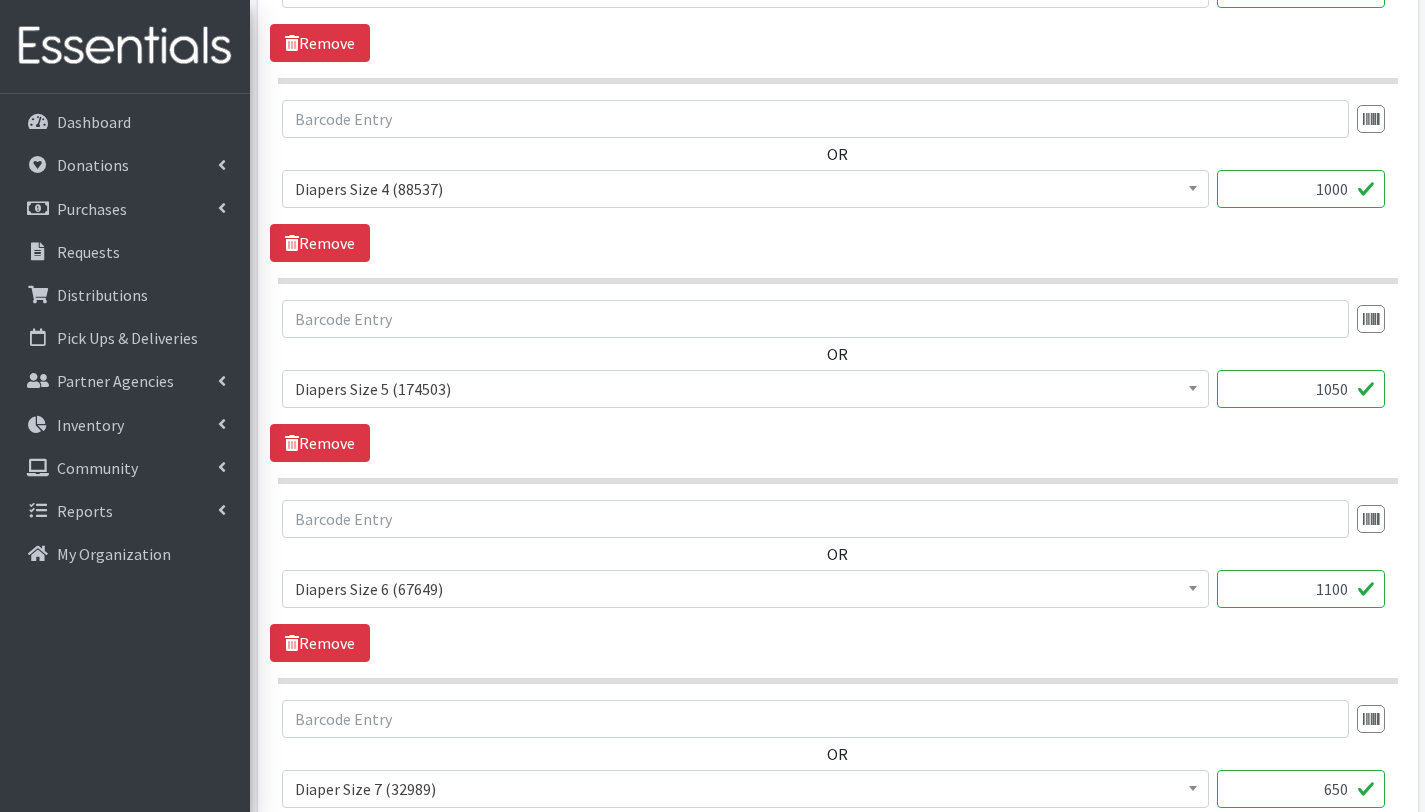 click on "1100" at bounding box center (1301, 589) 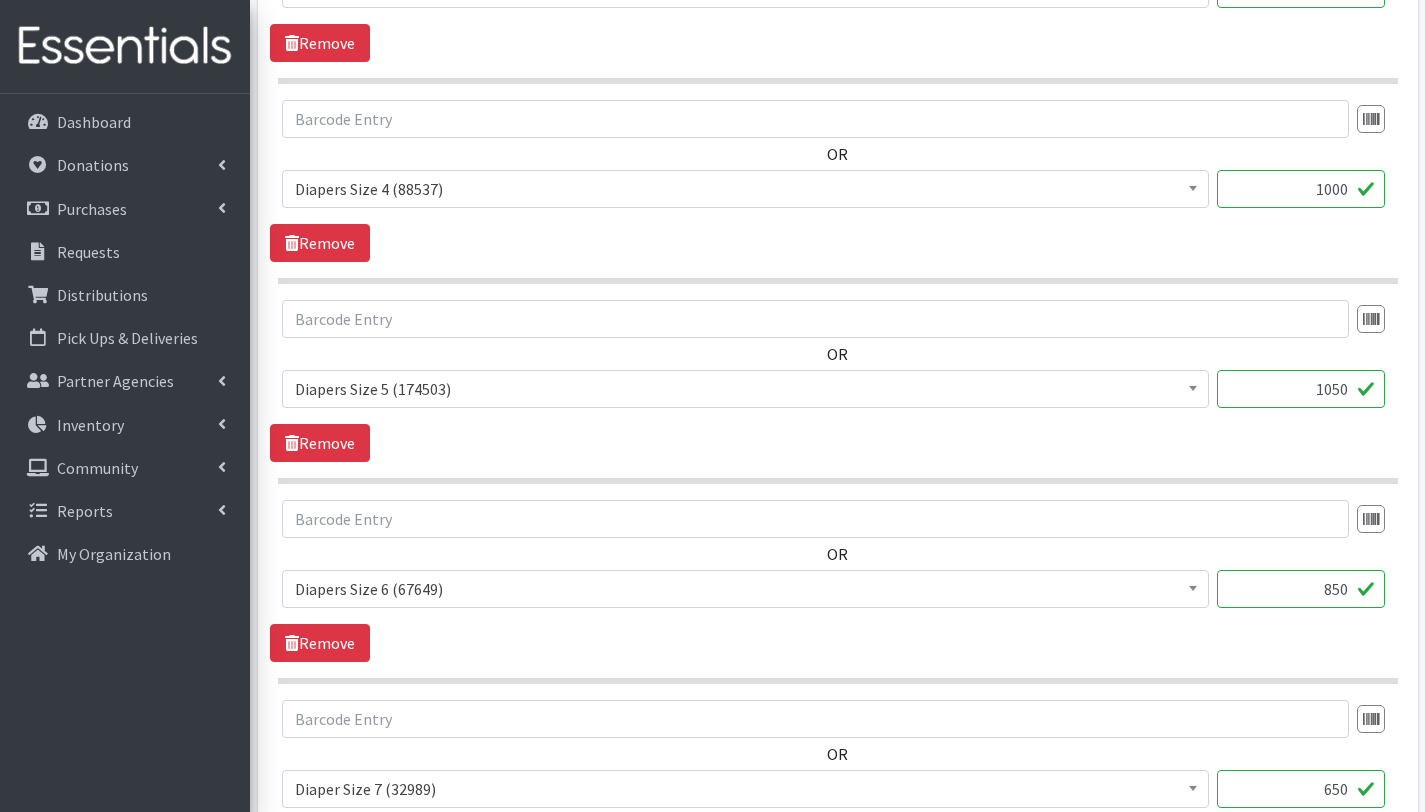 type on "850" 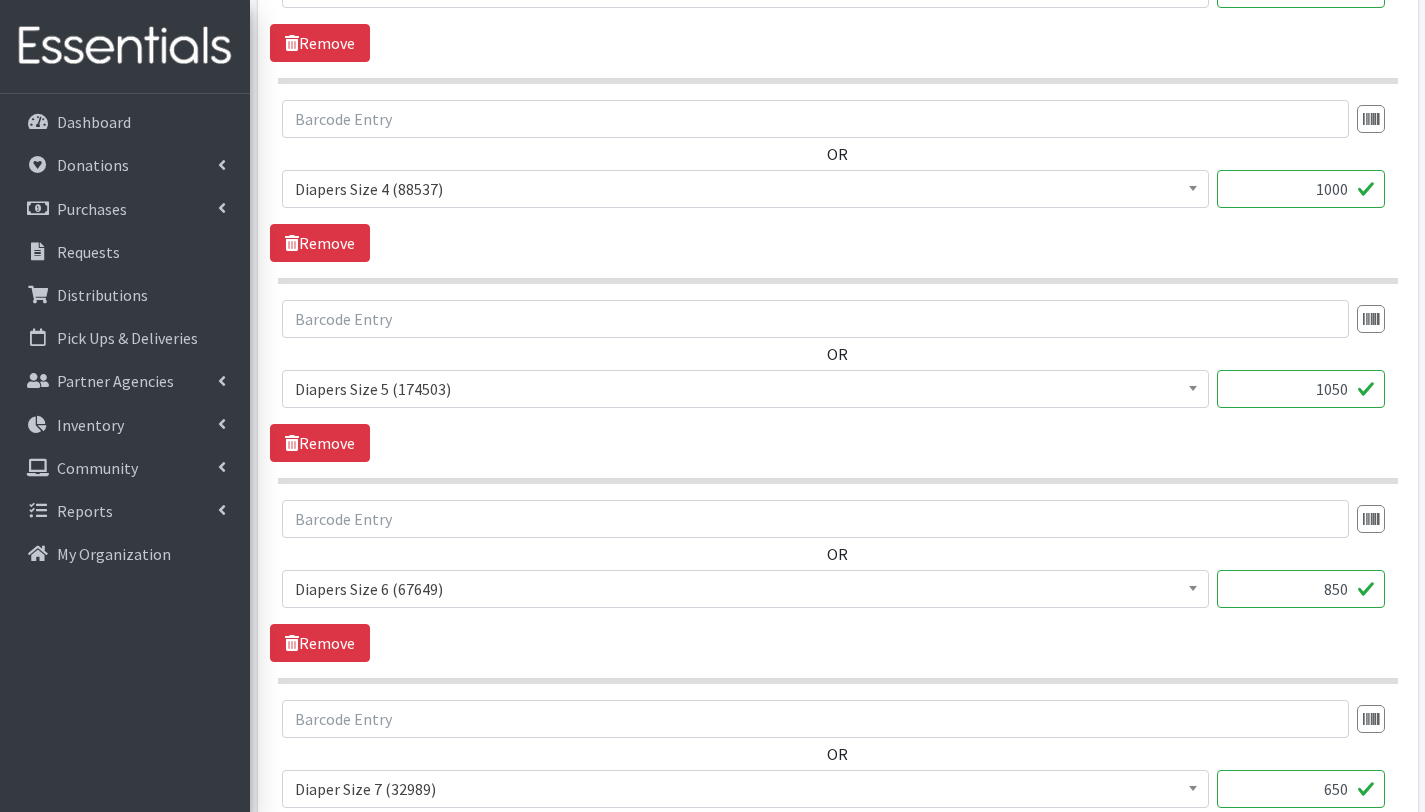 click on "OR
# - Total number of kids being served with this order: (0)
Adult Briefs (Large/X-Large) (1218)
Adult Briefs (Medium/Large) (3428)
Adult Briefs (Small/Medium) (312)
Adult Briefs (XXL) (24)
Adult Cloth Diapers (Large/XL/XXL) (0)
Adult Cloth Diapers (Small/Medium) (142)
Adult Incontinence Pads (150)
Adult Liners (633)
Baby wipes (48492)
Bed Pads (Cloth) (0)
Bed Pads (Disposable) (0)
Bibs (Adult & Child) (73)
Cloth Diapers (AIO's/Pocket) (0)
Cloth Diapers (Covers) (0)
Cloth Diapers (Plastic Cover Pants) (0)
Cloth Diapers (Prefolds & Fitted) (6)
Cloth Inserts (For Cloth Diapers) (0)
Cloth Potty Training Pants/Underwear (0)
Cloth Swimmers (Kids) (0)
Diaper Rash Cream/Powder (578)" at bounding box center [837, 581] 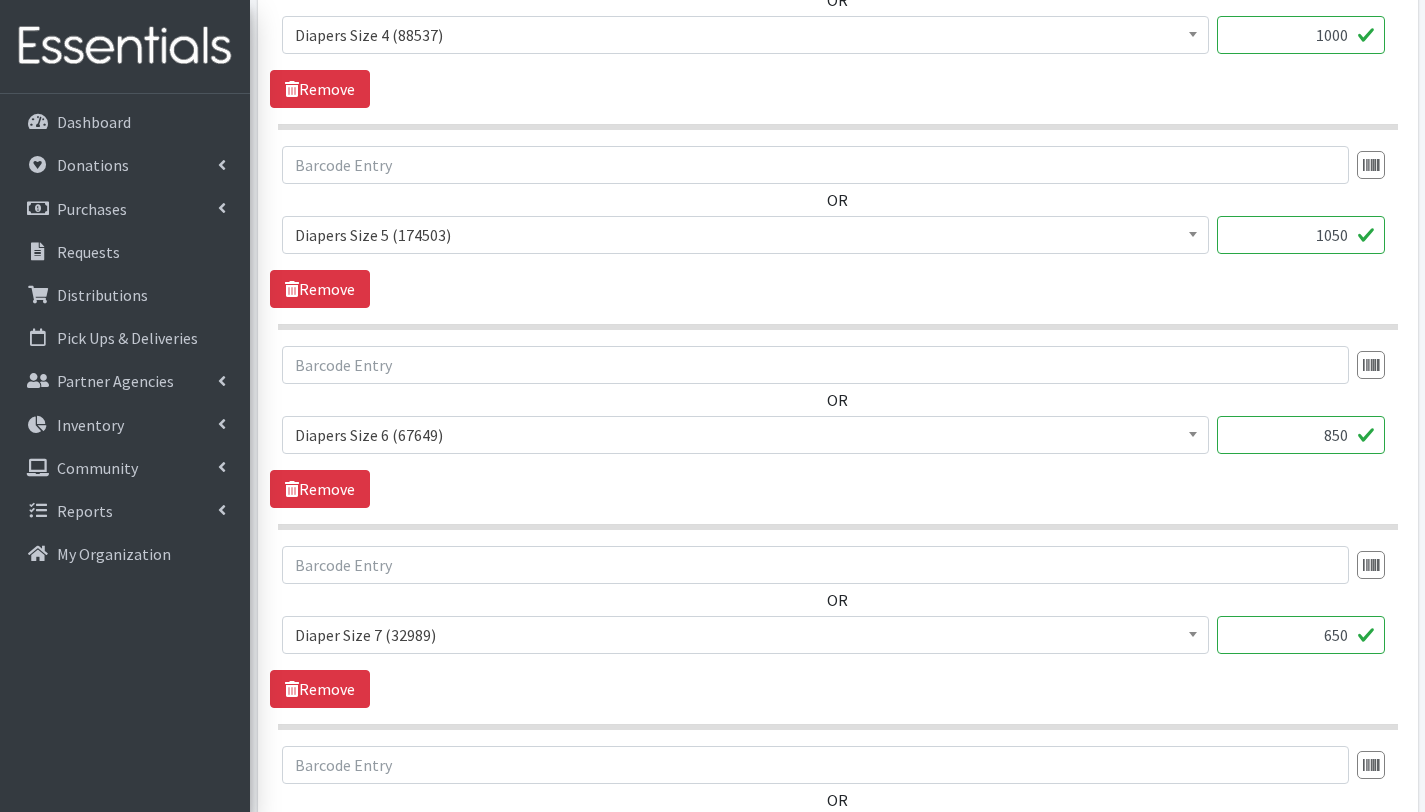 scroll, scrollTop: 2380, scrollLeft: 0, axis: vertical 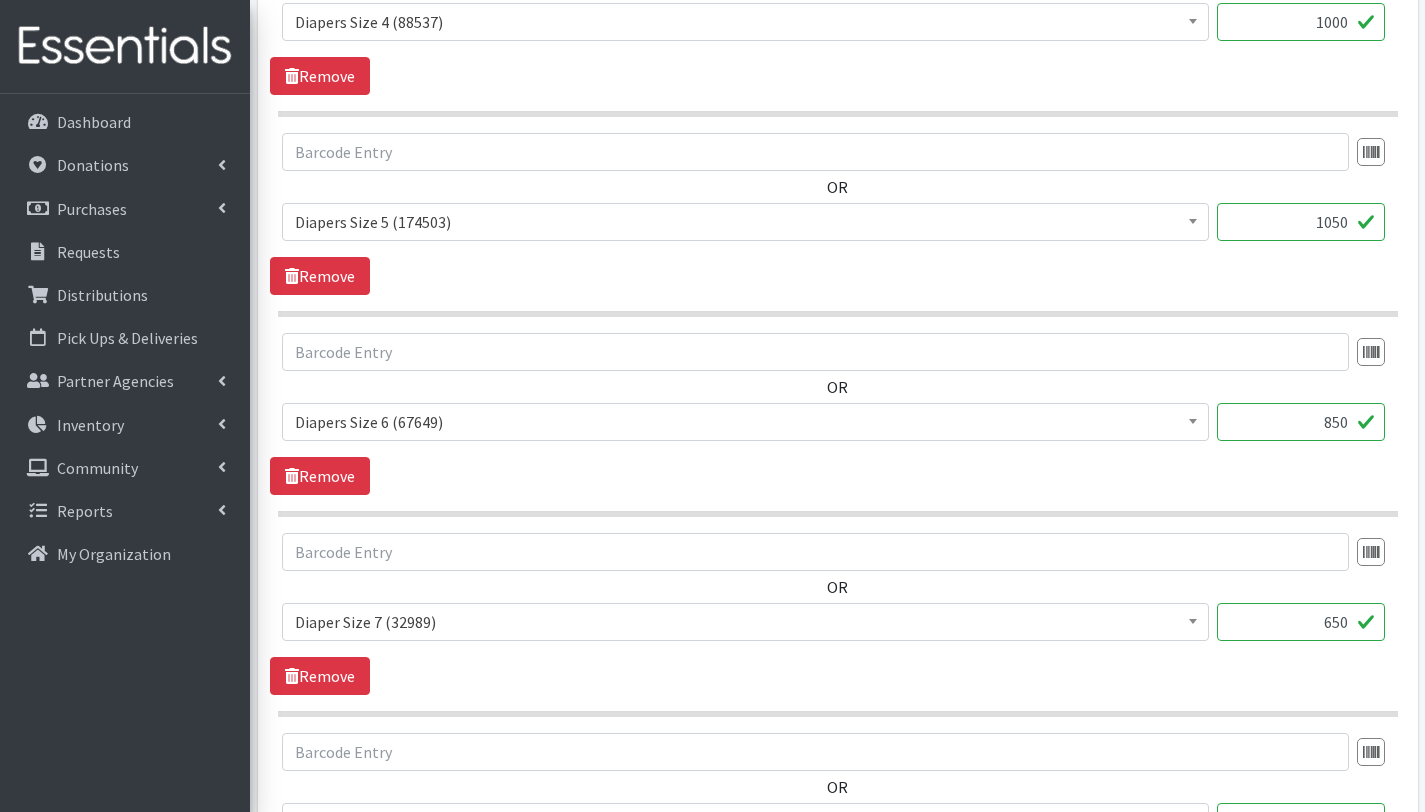 click on "650" at bounding box center [1301, 622] 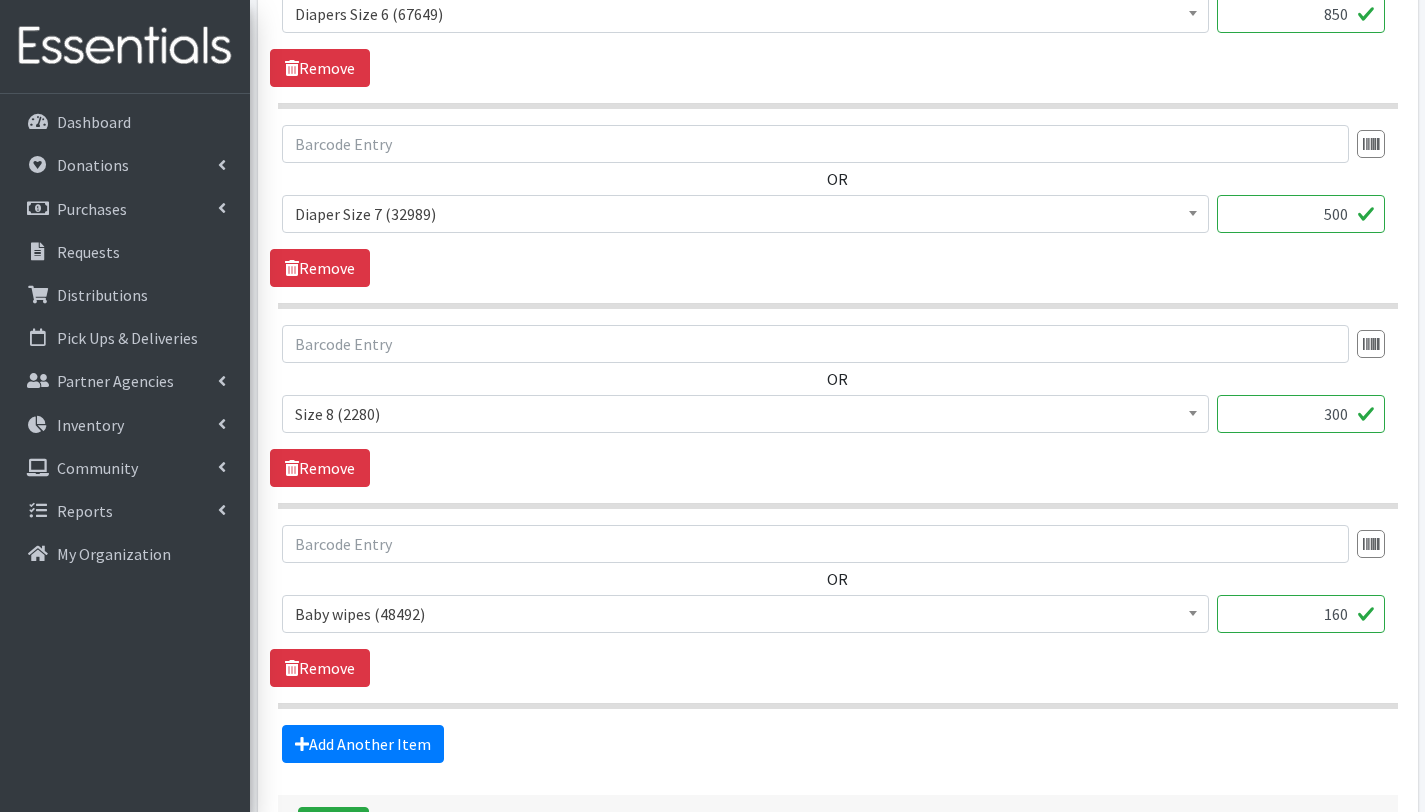 scroll, scrollTop: 2789, scrollLeft: 0, axis: vertical 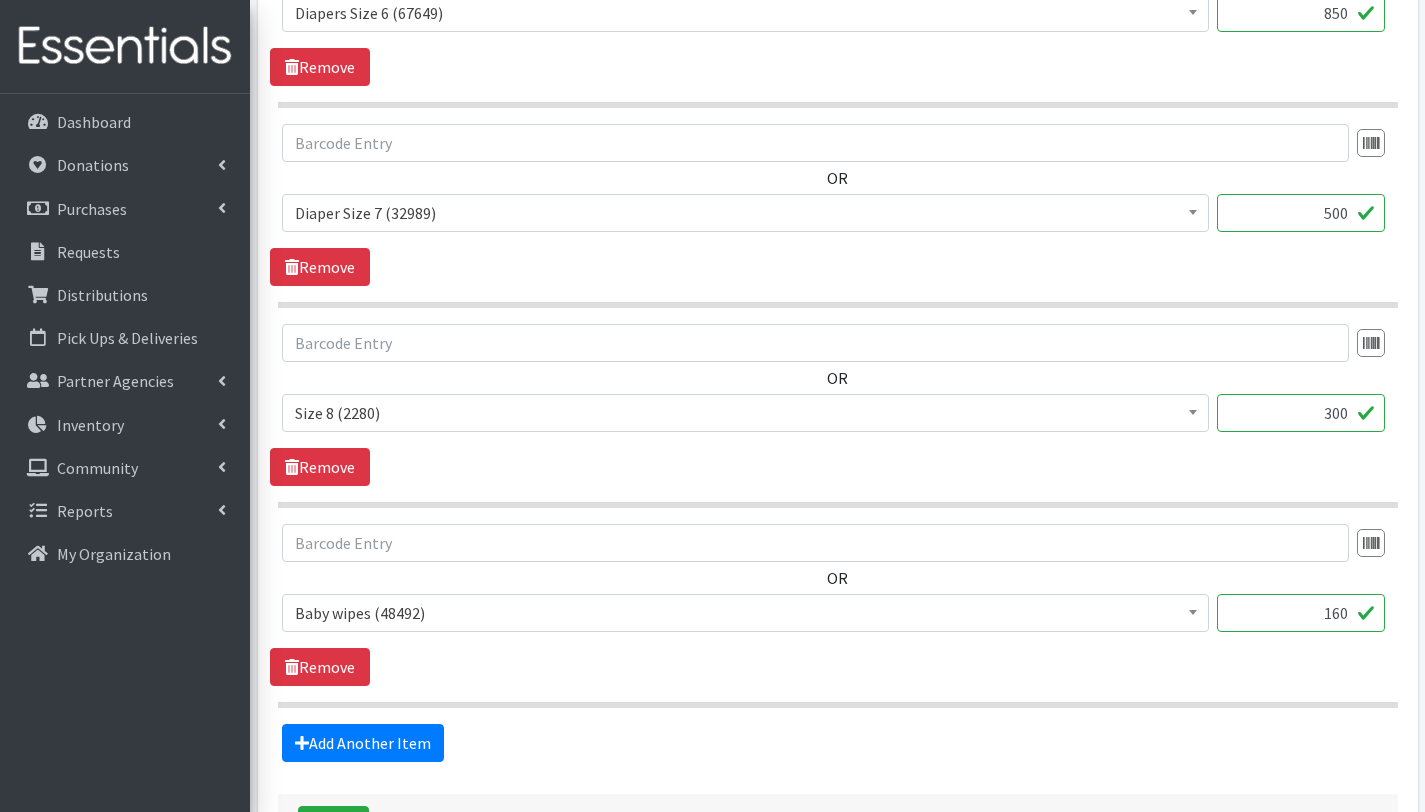 type on "500" 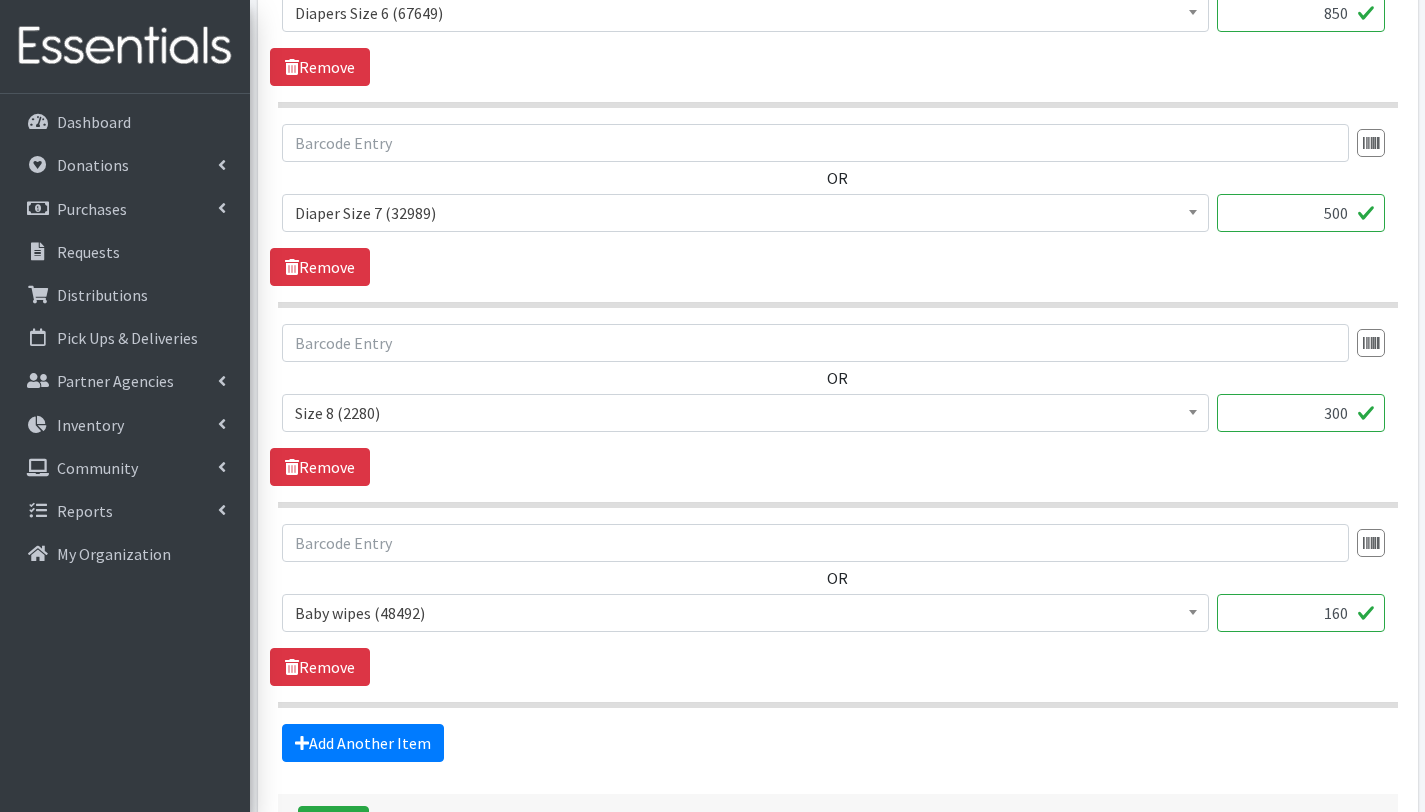click on "160" at bounding box center [1301, 613] 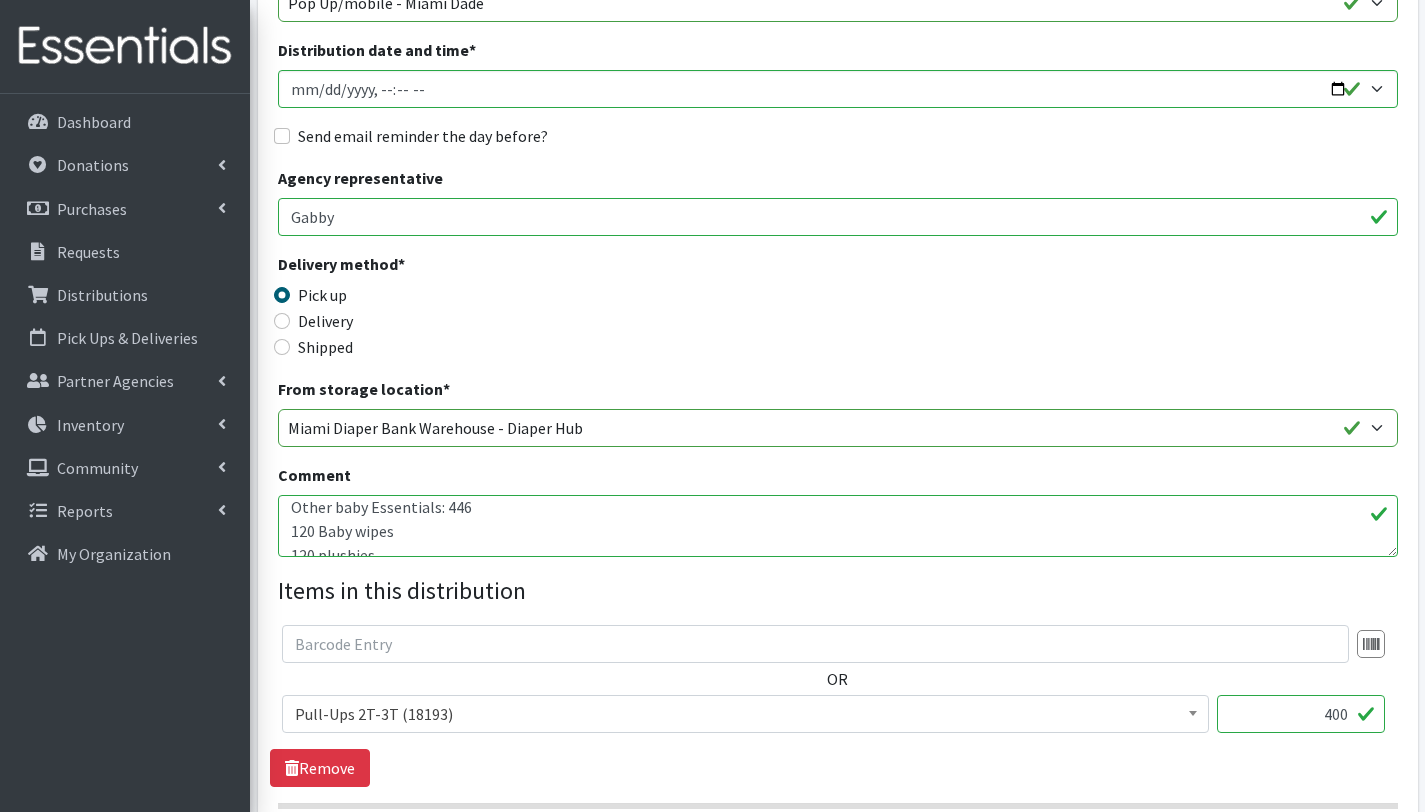 scroll, scrollTop: 287, scrollLeft: 0, axis: vertical 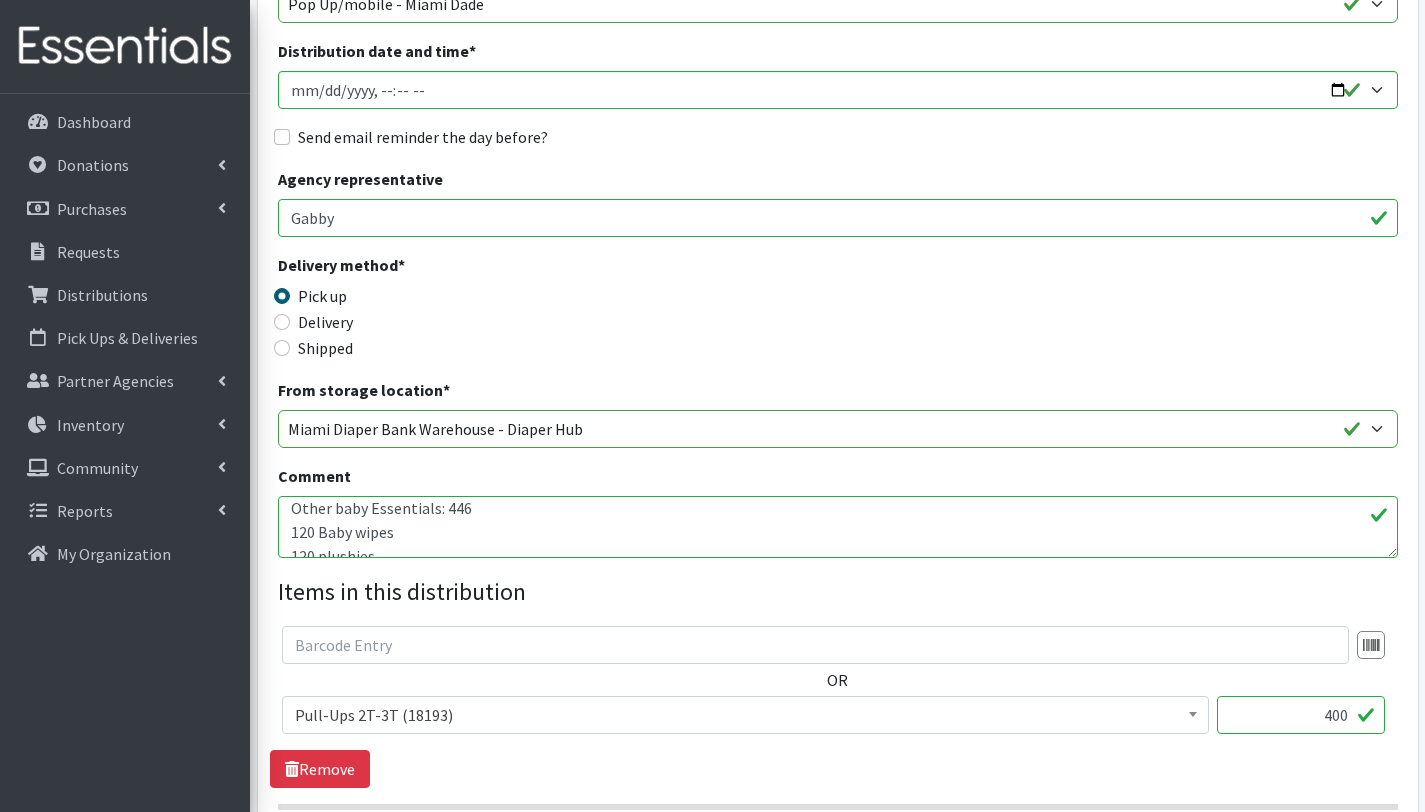 click on "North Miami Beach Library 7/19 - 159 Babies" at bounding box center (838, 527) 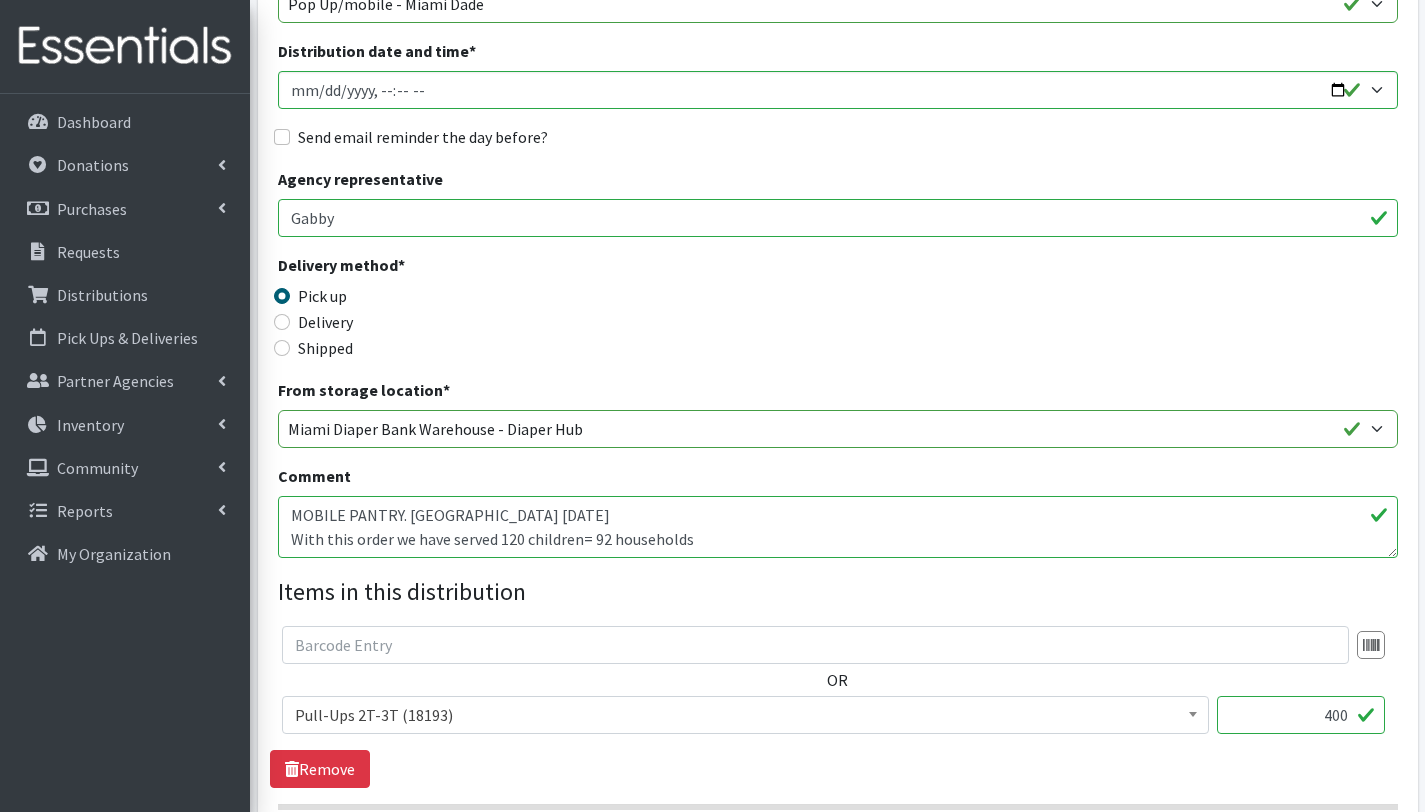 scroll, scrollTop: 0, scrollLeft: 0, axis: both 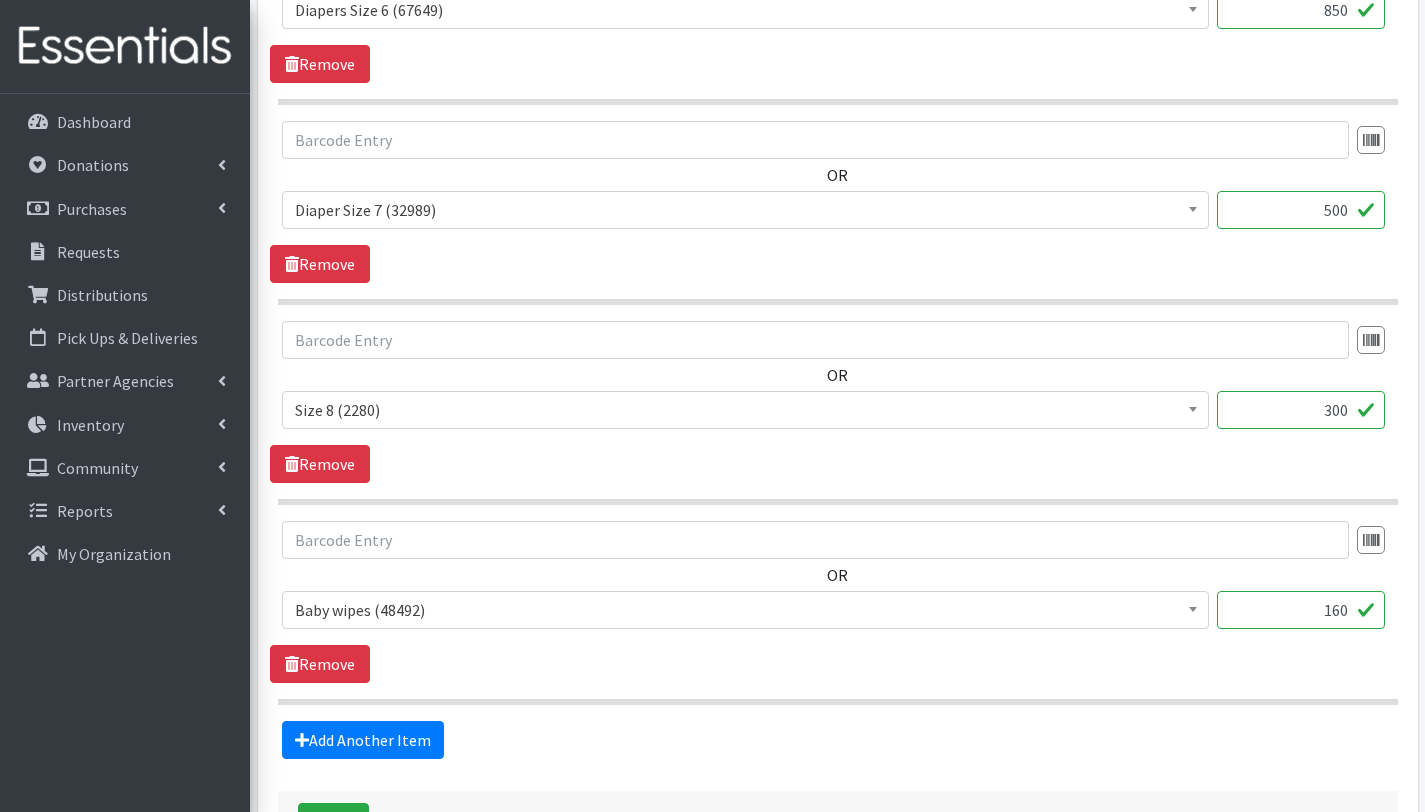 click on "160" at bounding box center [1301, 610] 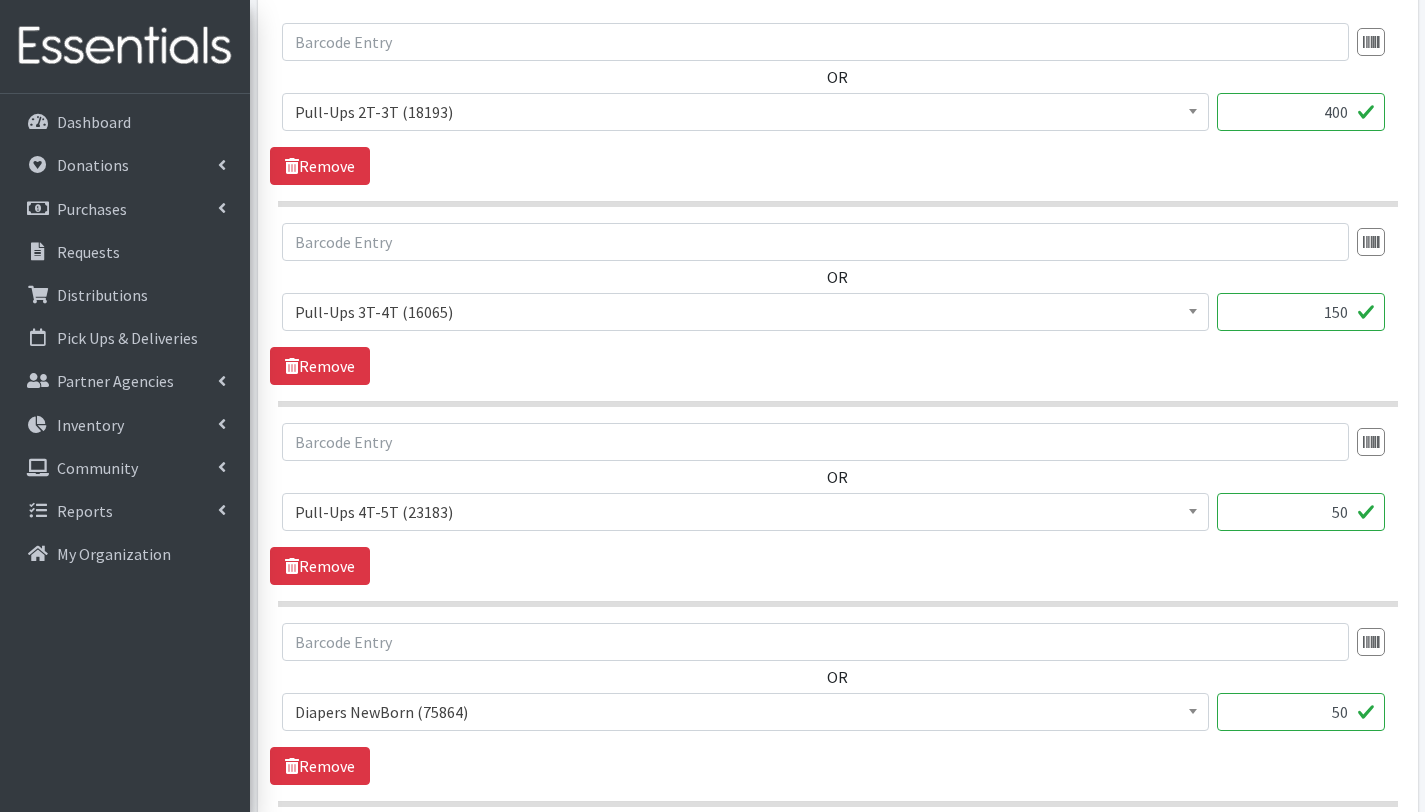 scroll, scrollTop: 888, scrollLeft: 0, axis: vertical 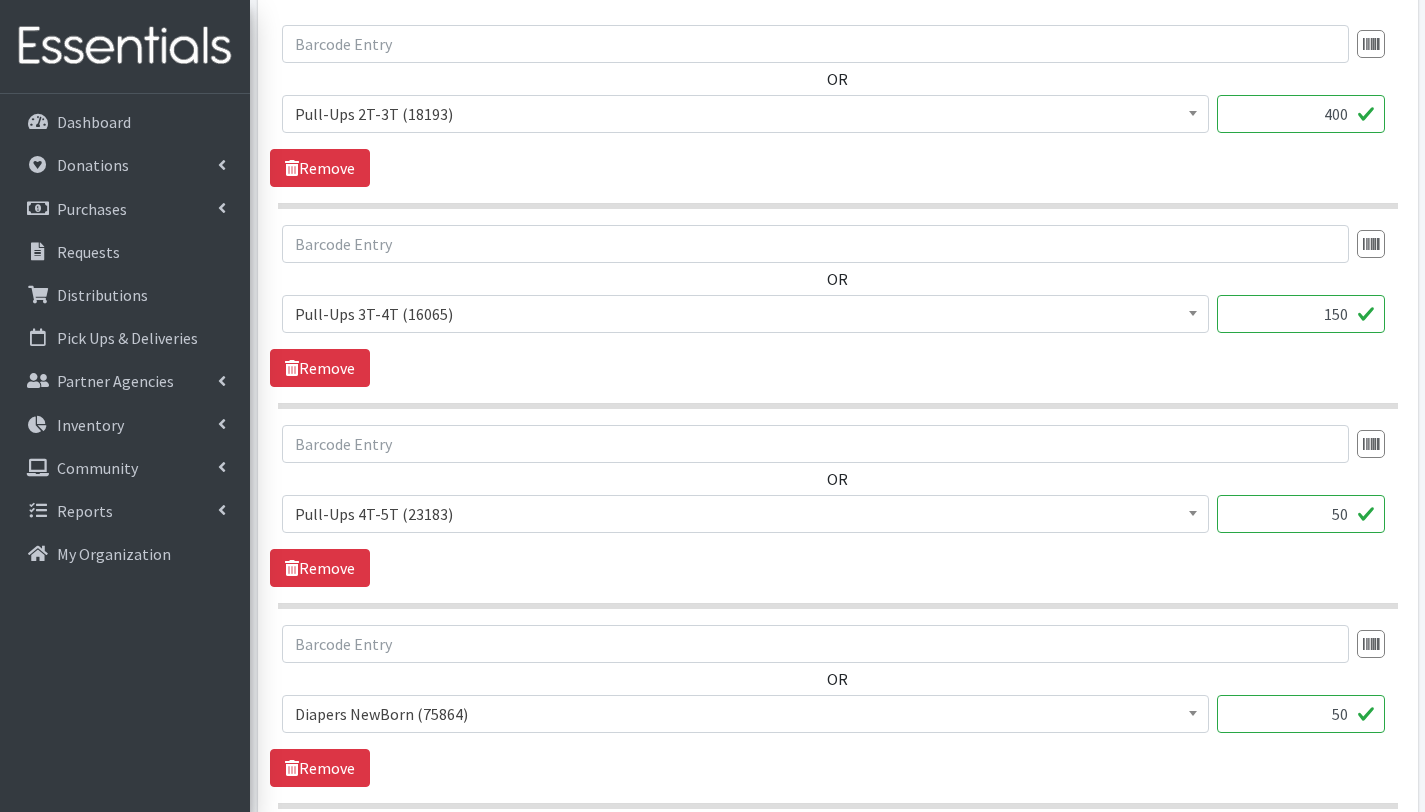 type on "120" 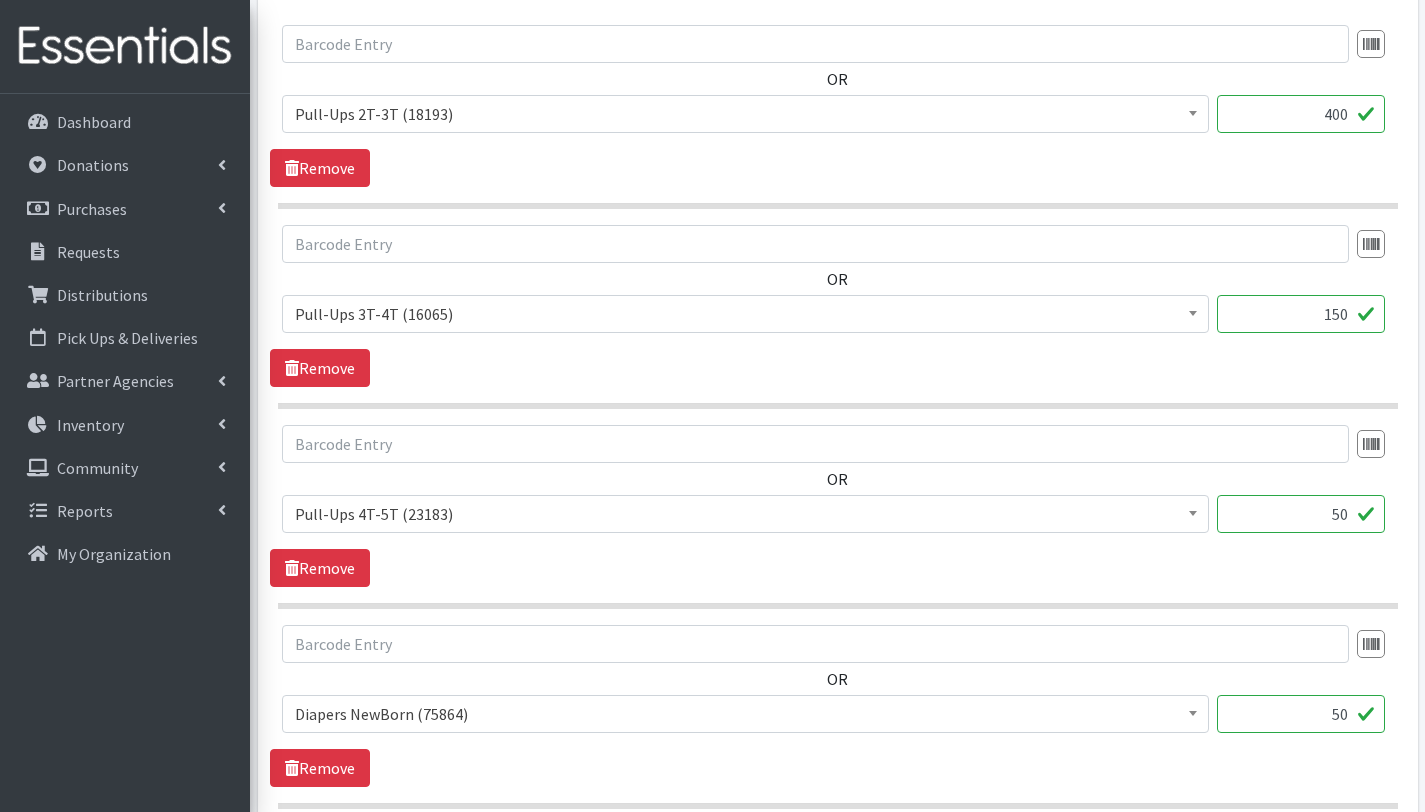 click on "400" at bounding box center [1301, 114] 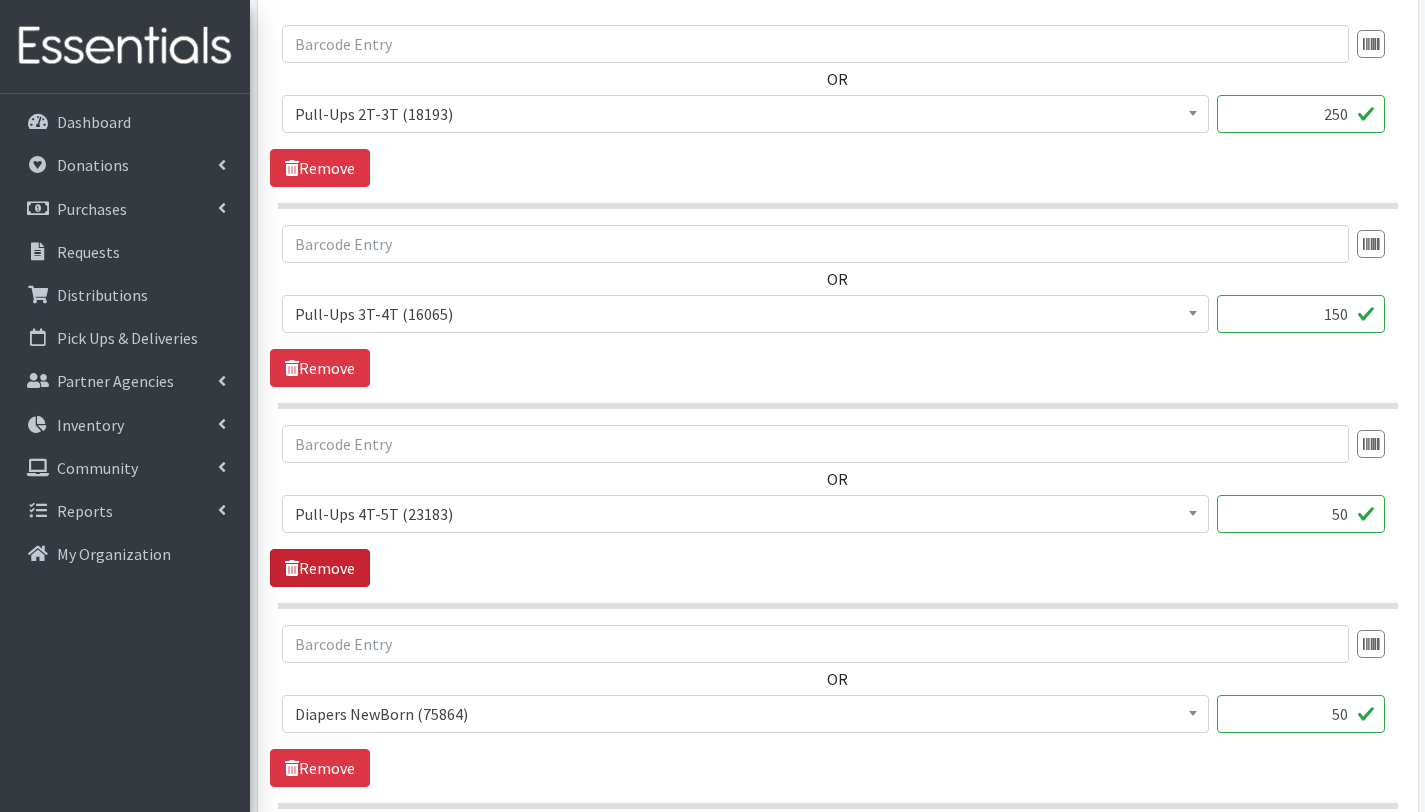 type on "250" 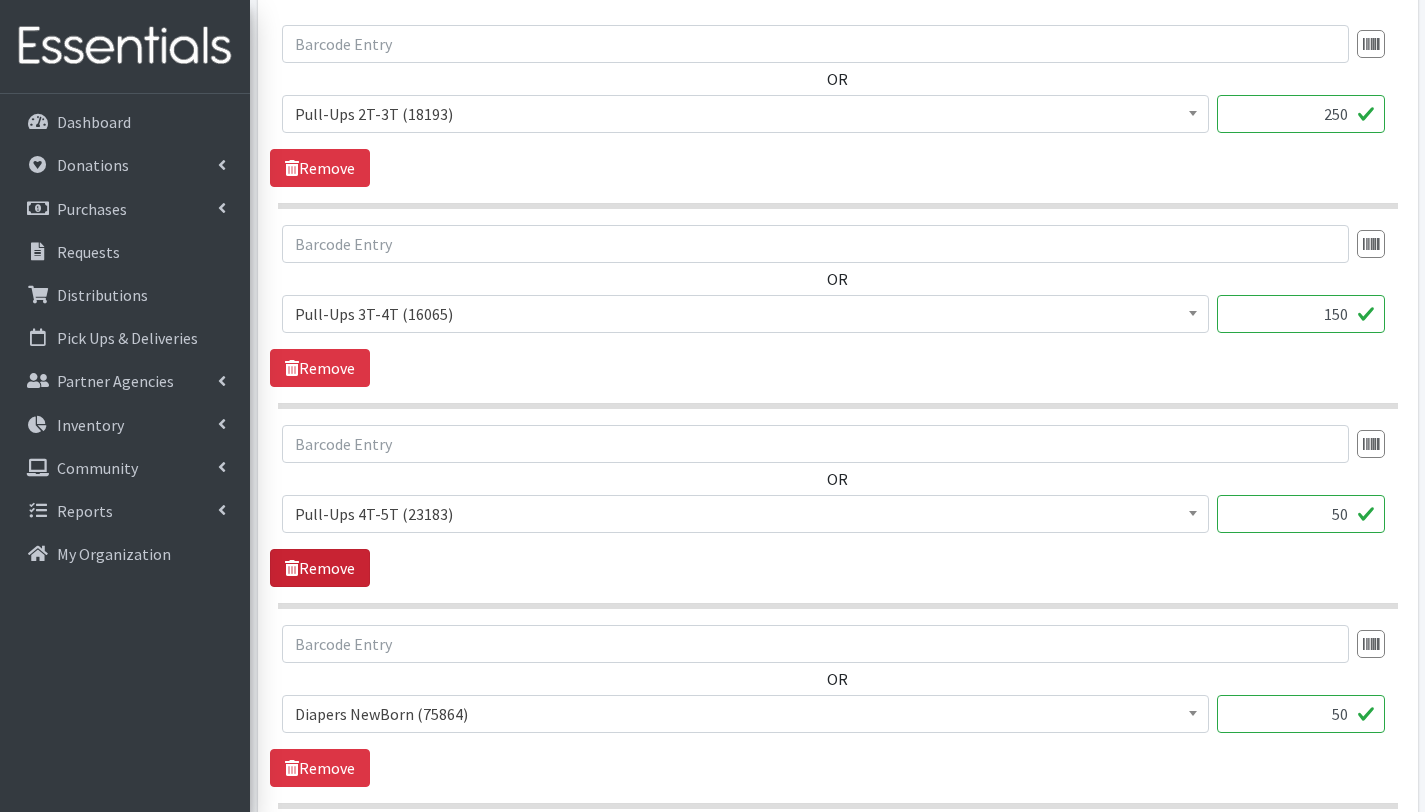 click on "Remove" at bounding box center [320, 568] 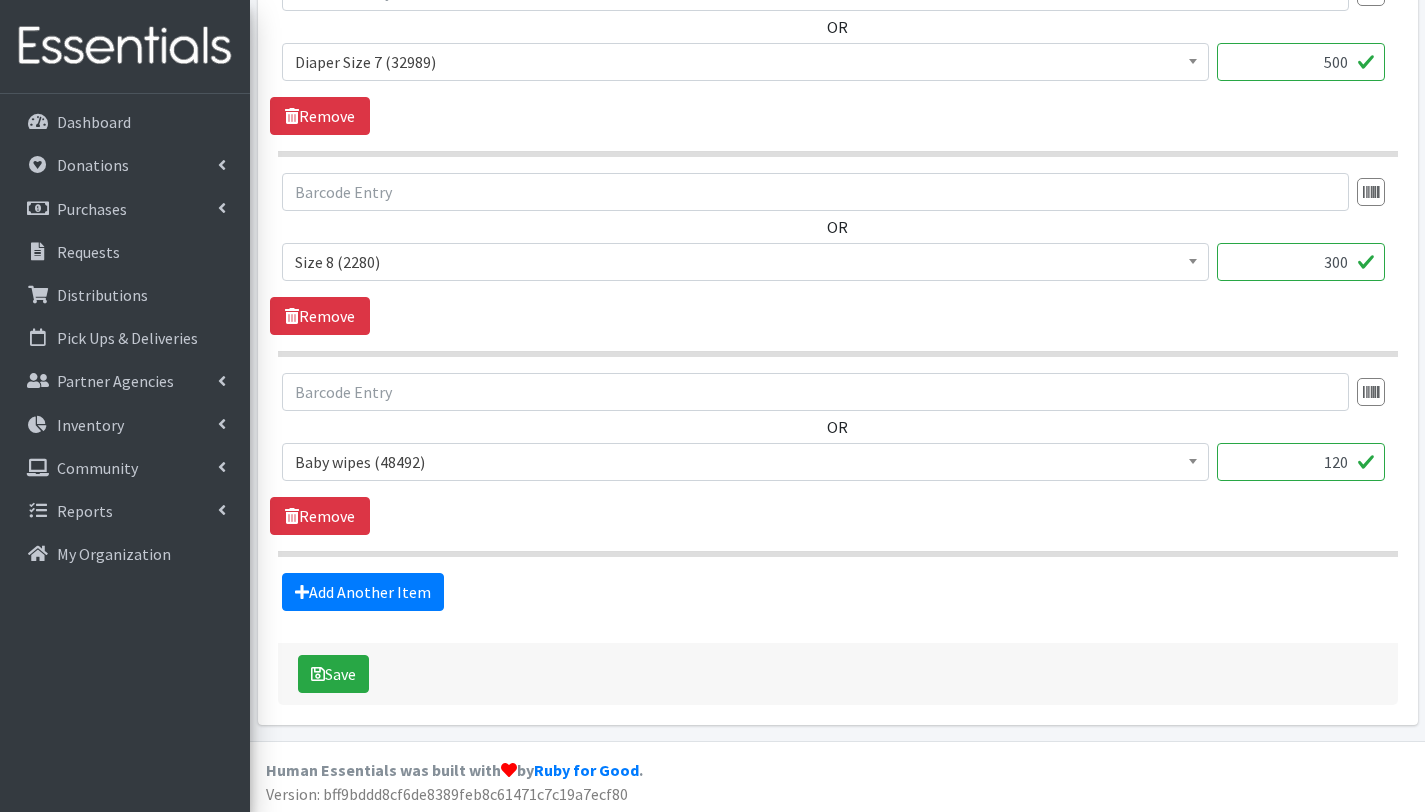 scroll, scrollTop: 2743, scrollLeft: 0, axis: vertical 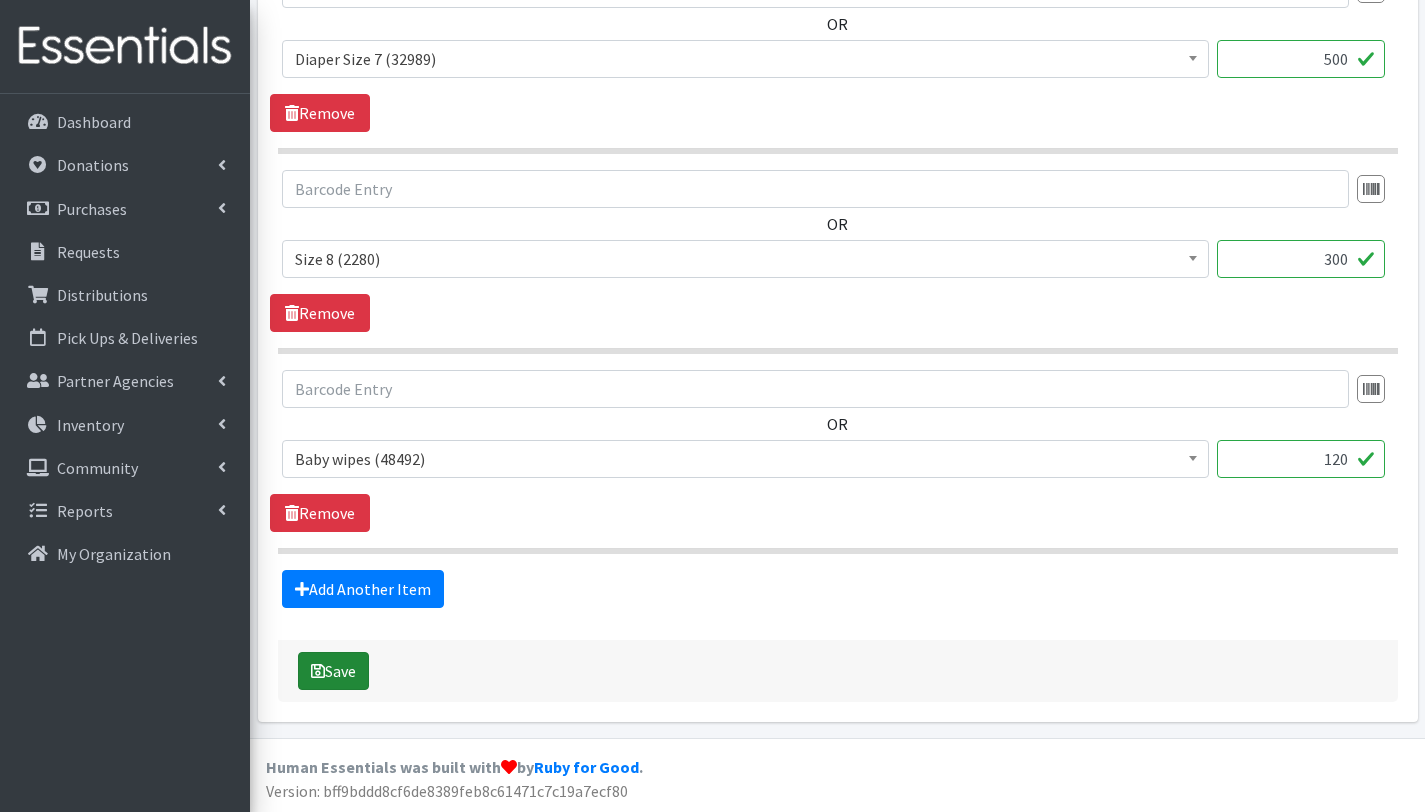 click on "Save" at bounding box center (333, 671) 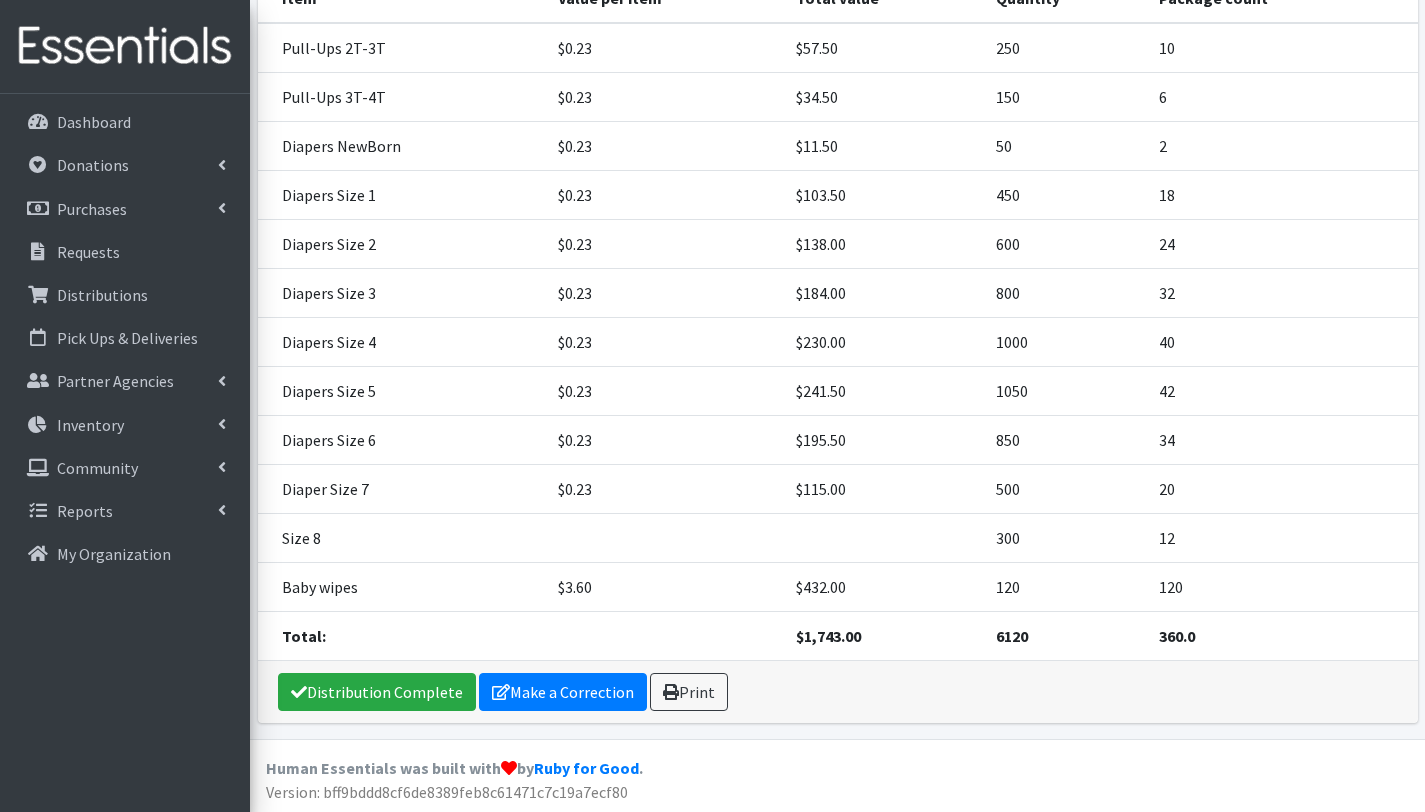 scroll, scrollTop: 469, scrollLeft: 0, axis: vertical 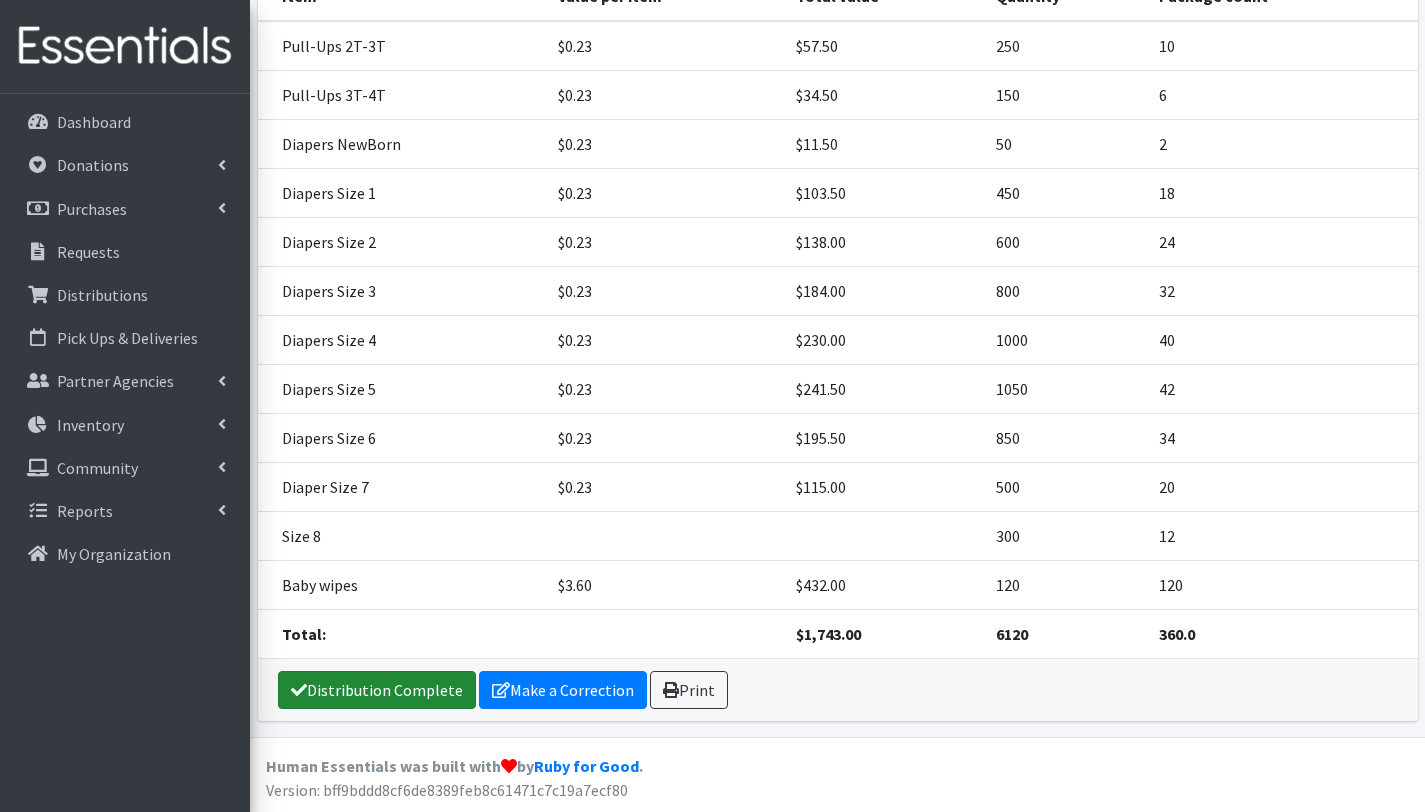 click on "Distribution Complete" at bounding box center (377, 690) 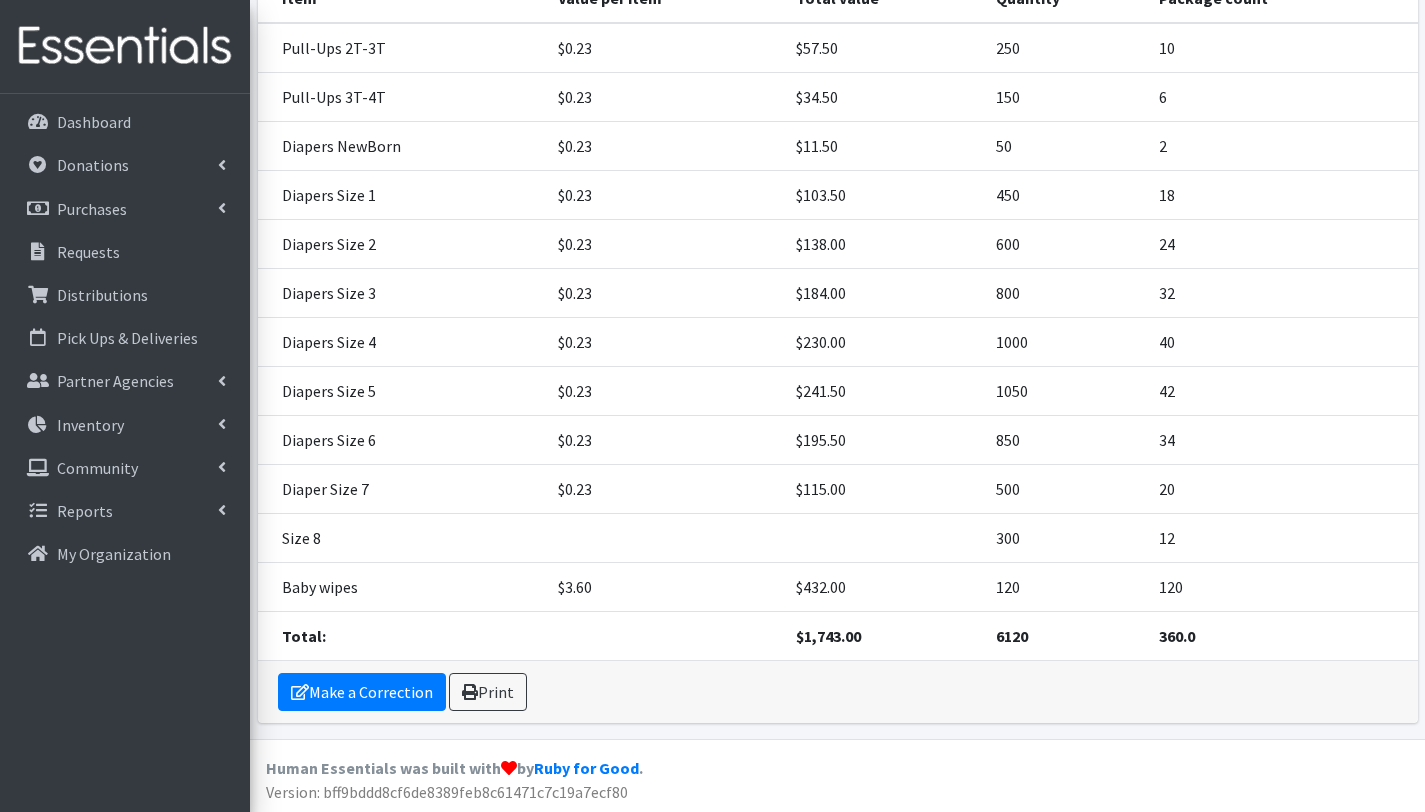 scroll, scrollTop: 469, scrollLeft: 0, axis: vertical 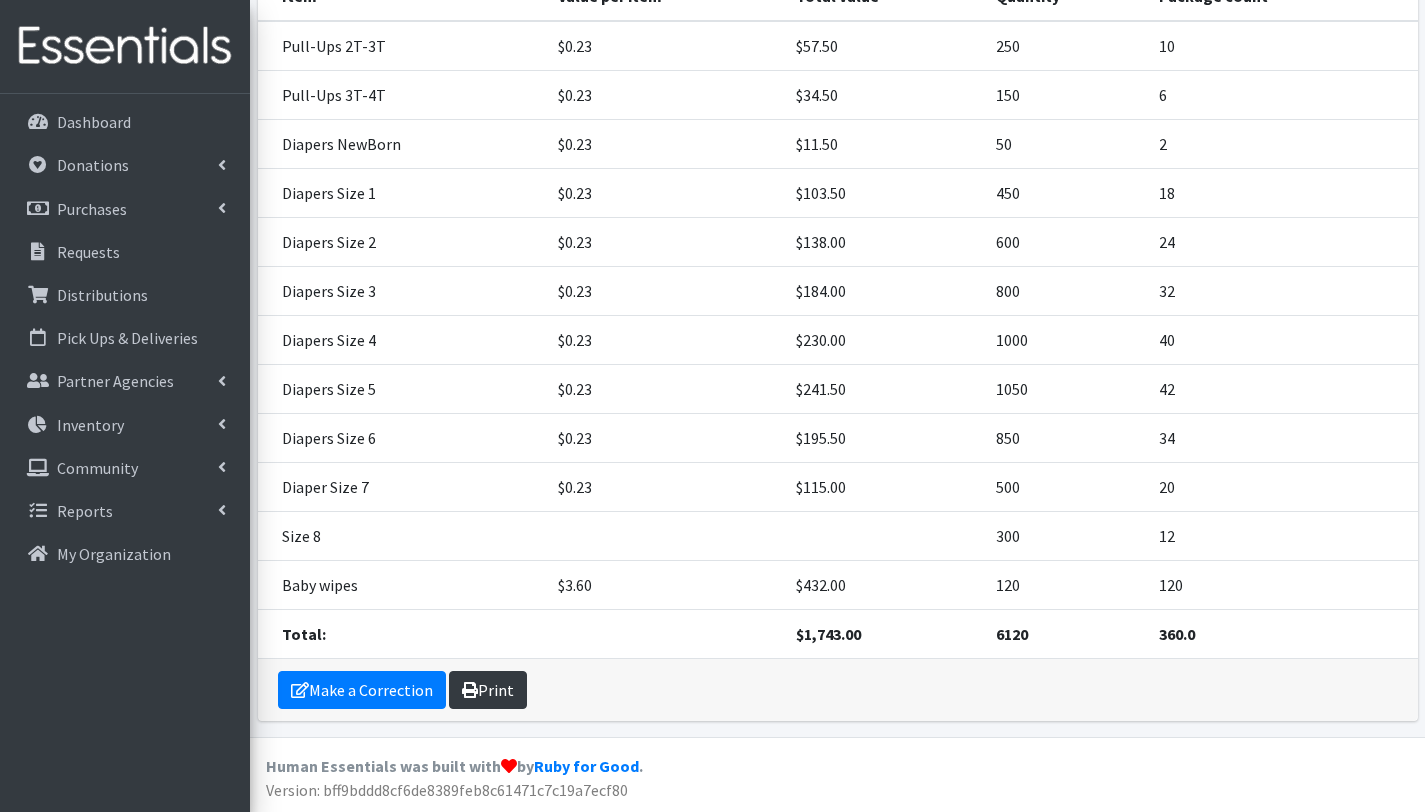 click at bounding box center (470, 690) 